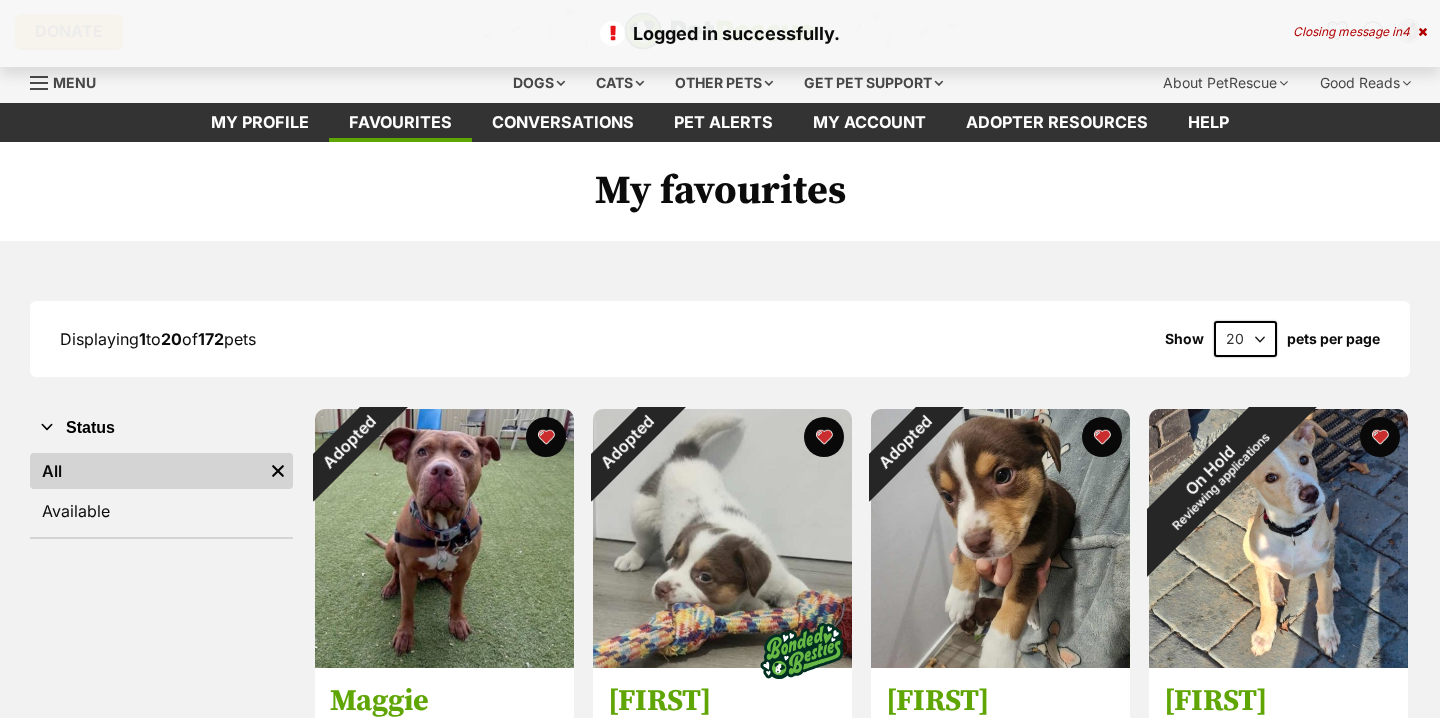 scroll, scrollTop: 0, scrollLeft: 0, axis: both 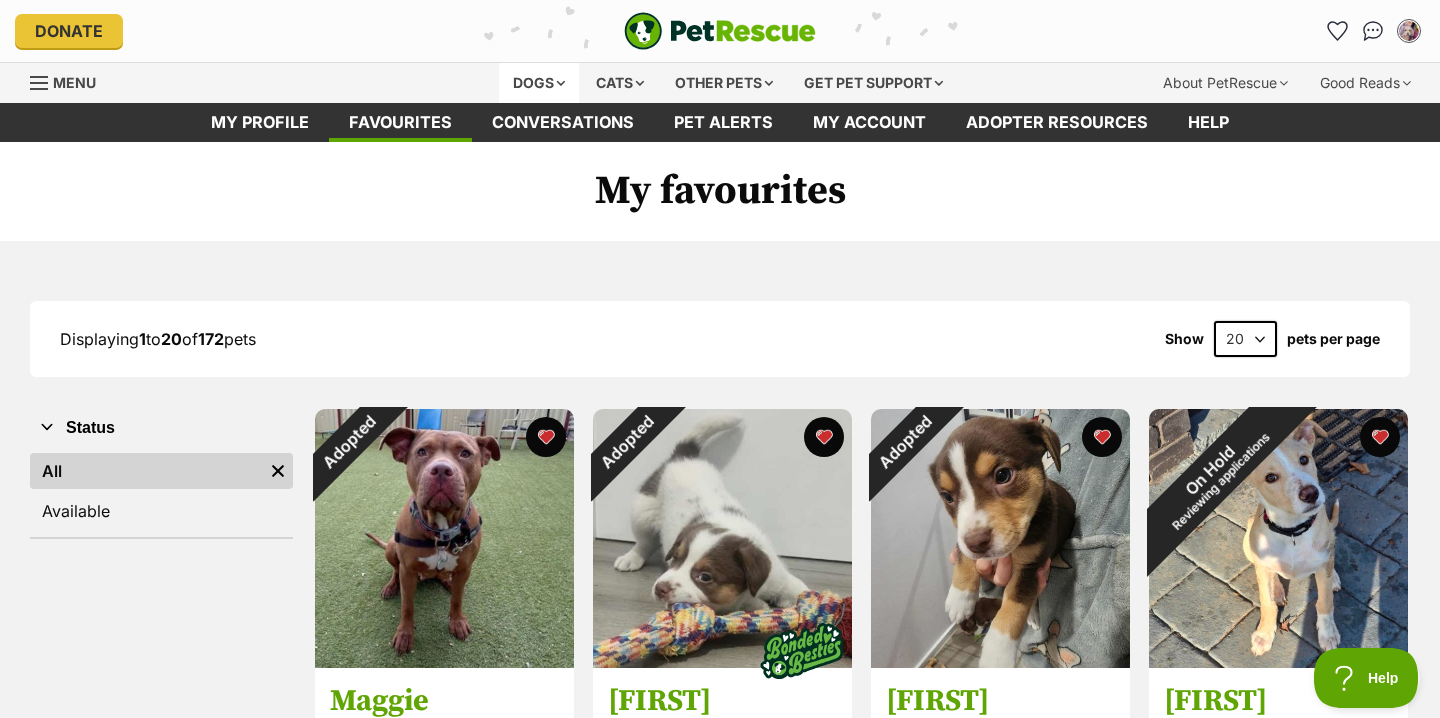 click on "Dogs" at bounding box center [539, 83] 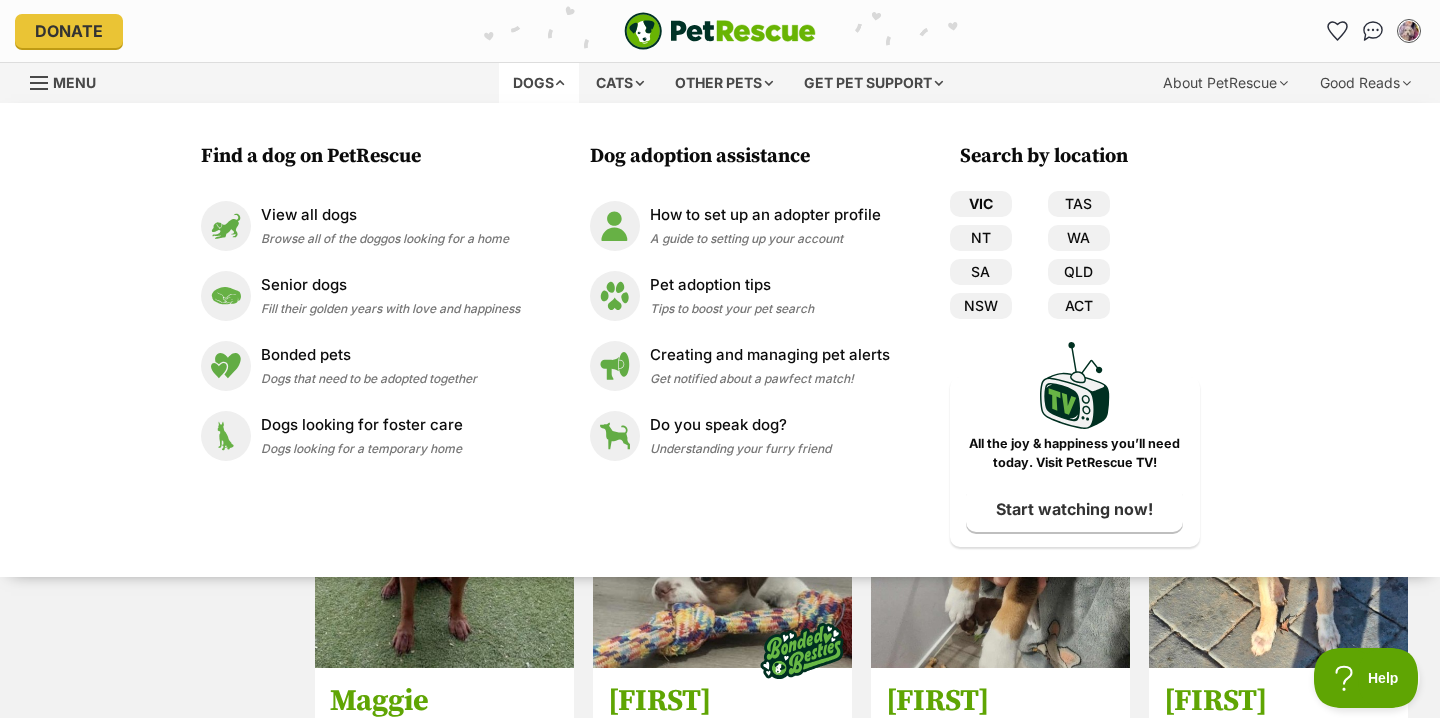 scroll, scrollTop: 0, scrollLeft: 0, axis: both 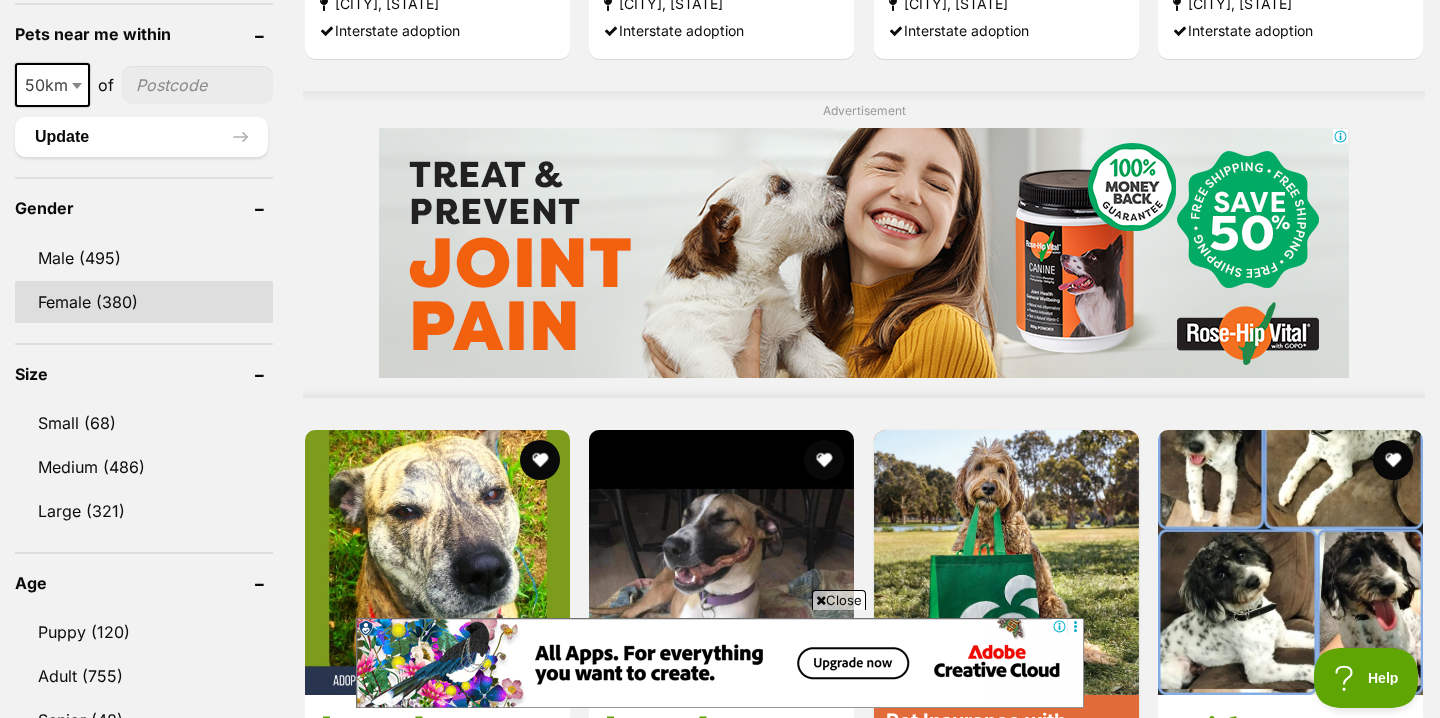 click on "Female (380)" at bounding box center [144, 302] 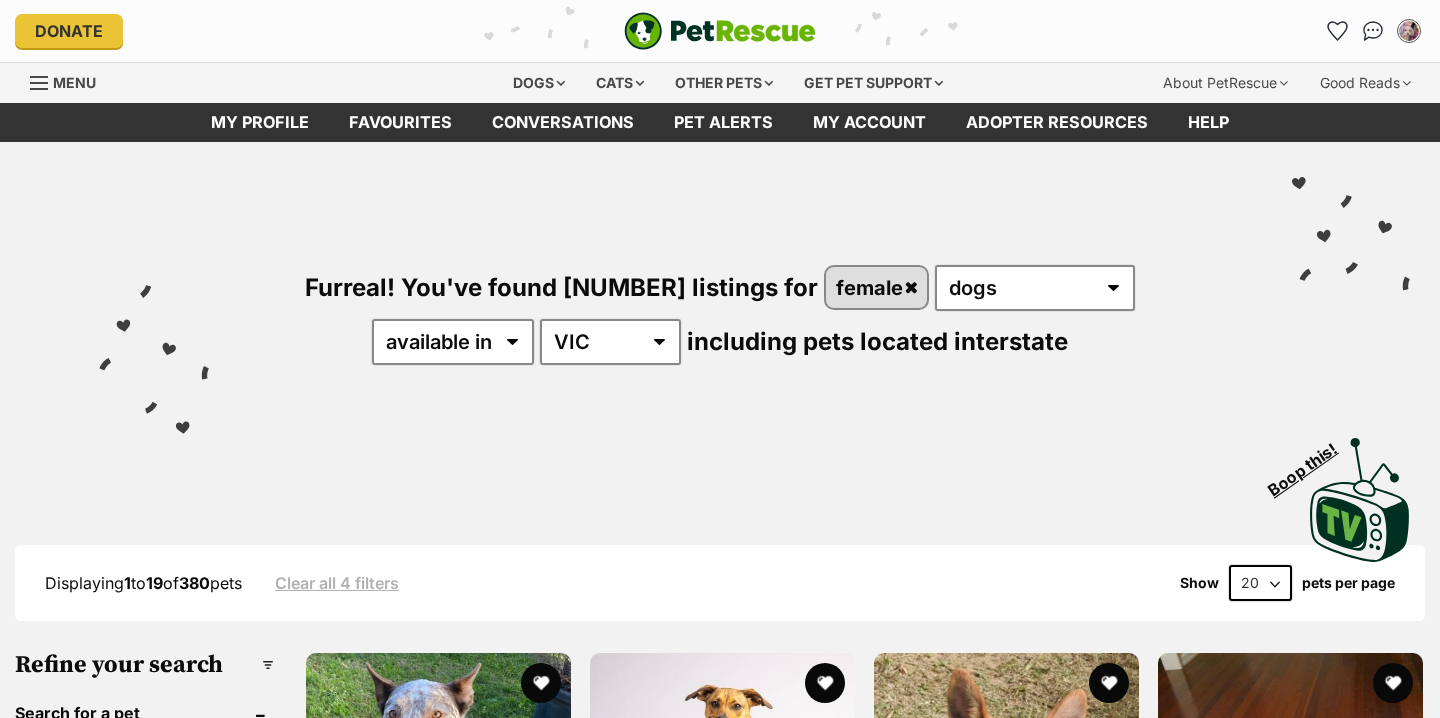 scroll, scrollTop: 0, scrollLeft: 0, axis: both 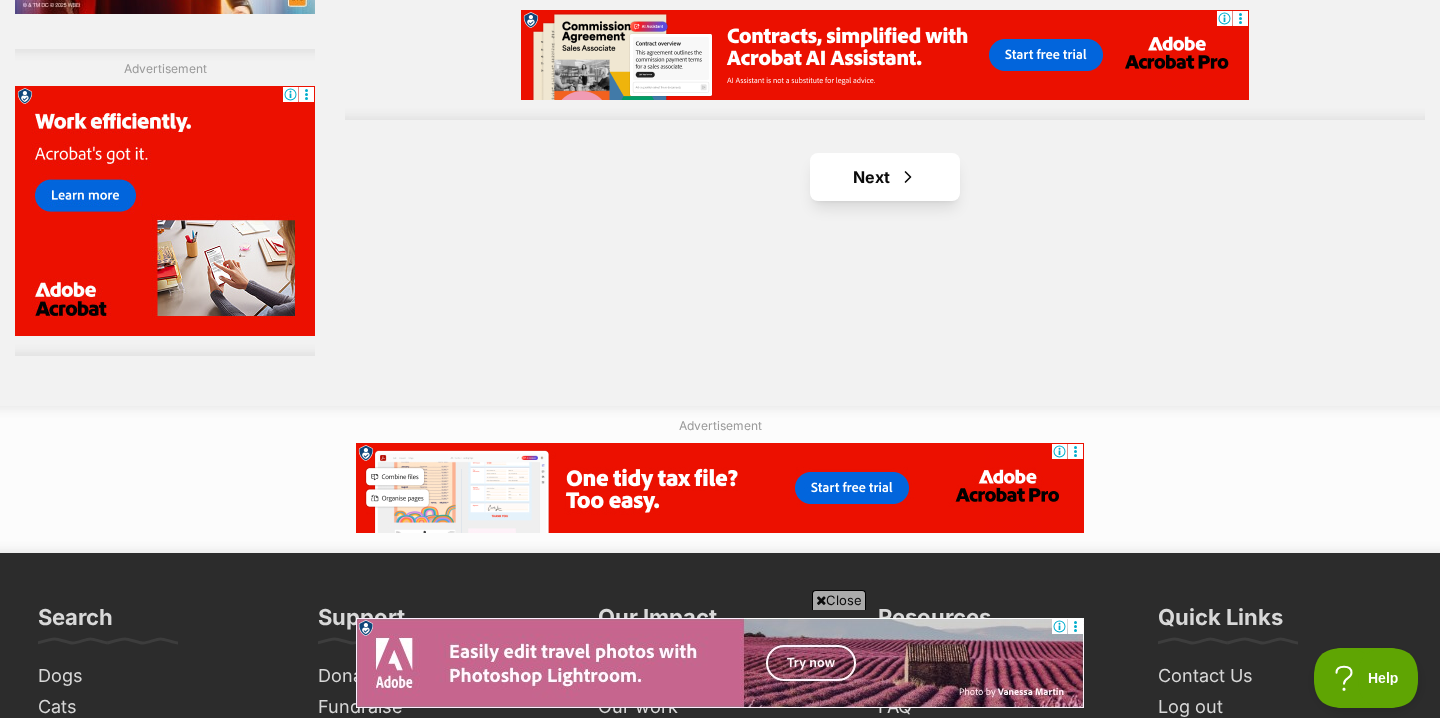 click on "Next" at bounding box center [885, 177] 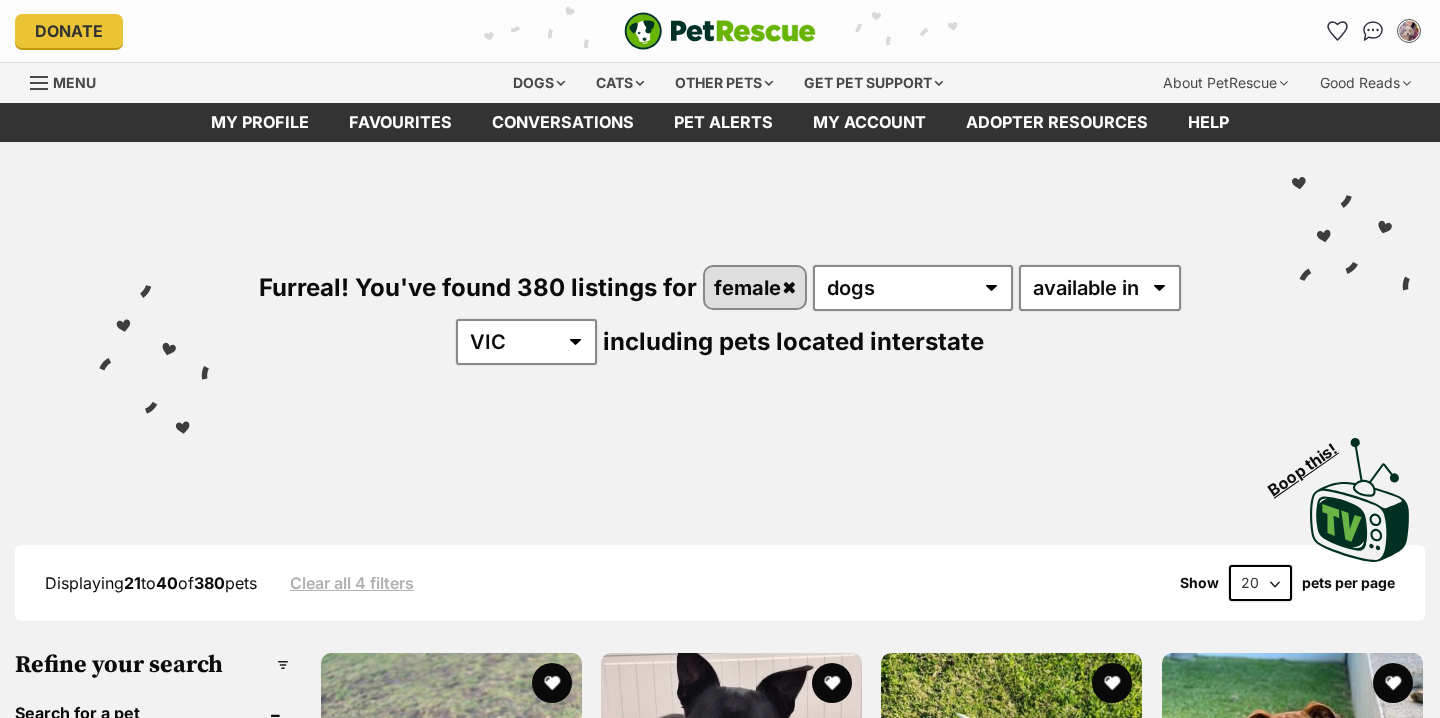 scroll, scrollTop: 0, scrollLeft: 0, axis: both 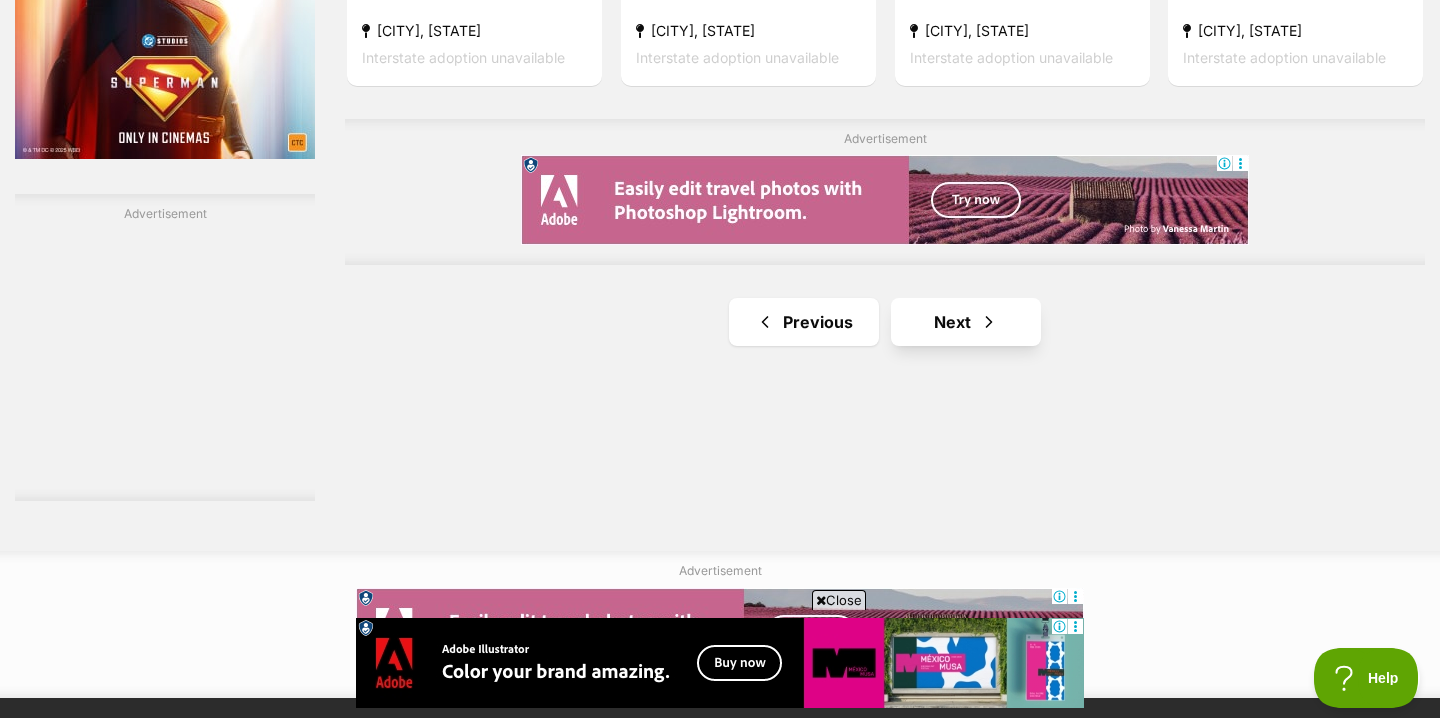 click on "Next" at bounding box center [966, 322] 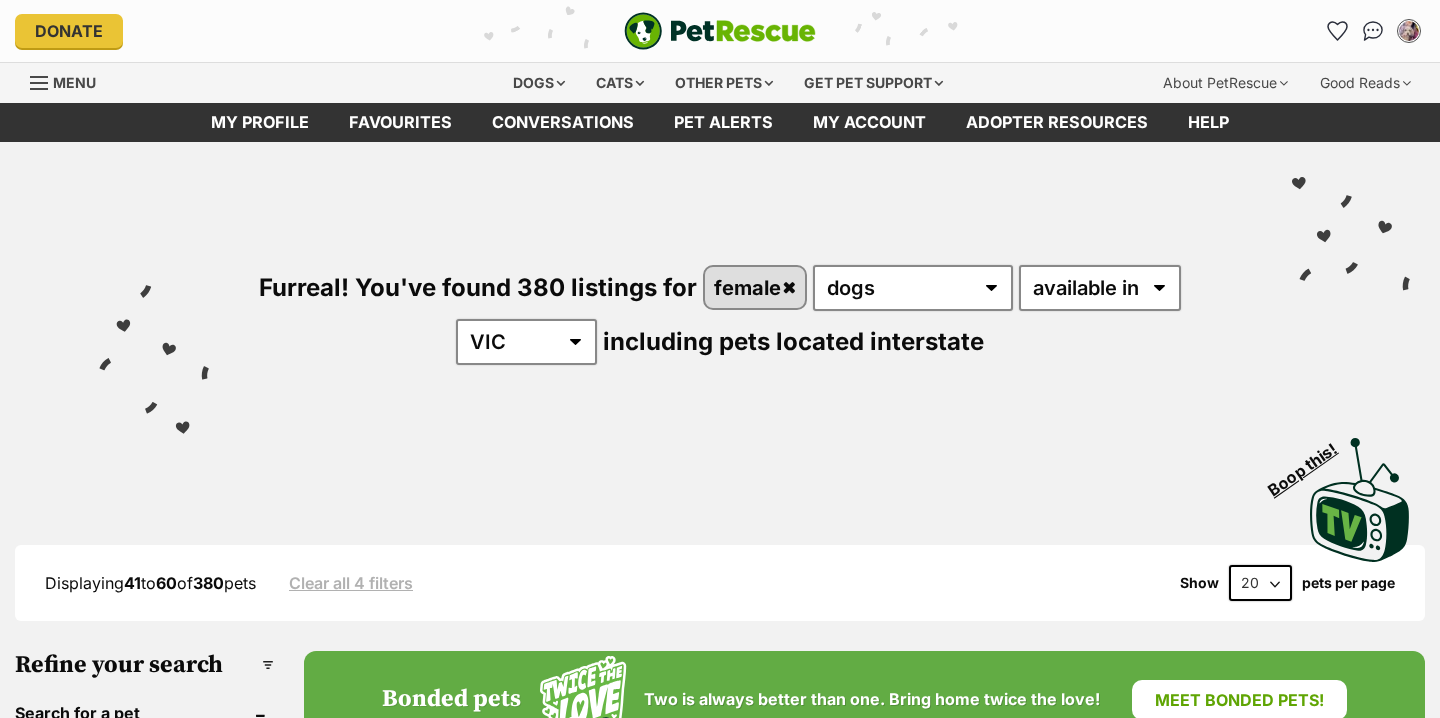 scroll, scrollTop: 0, scrollLeft: 0, axis: both 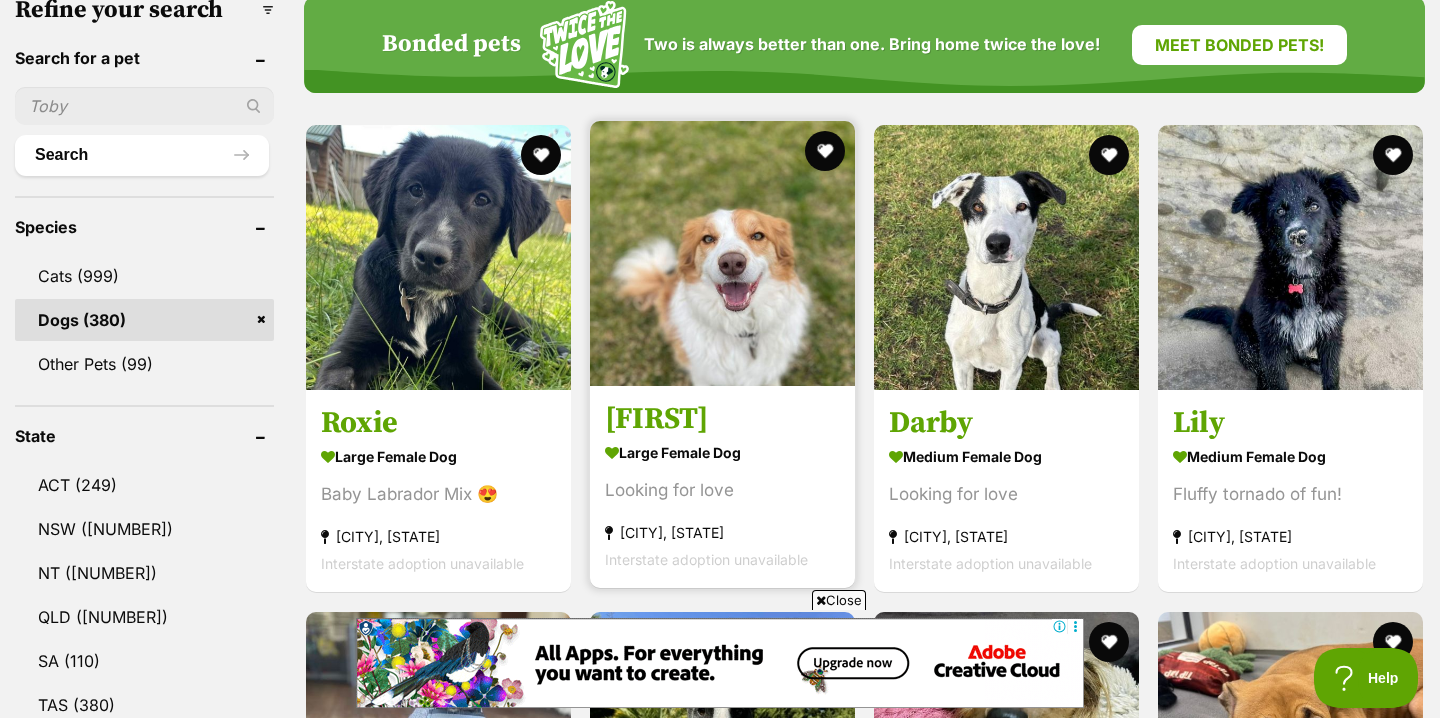 click at bounding box center (722, 253) 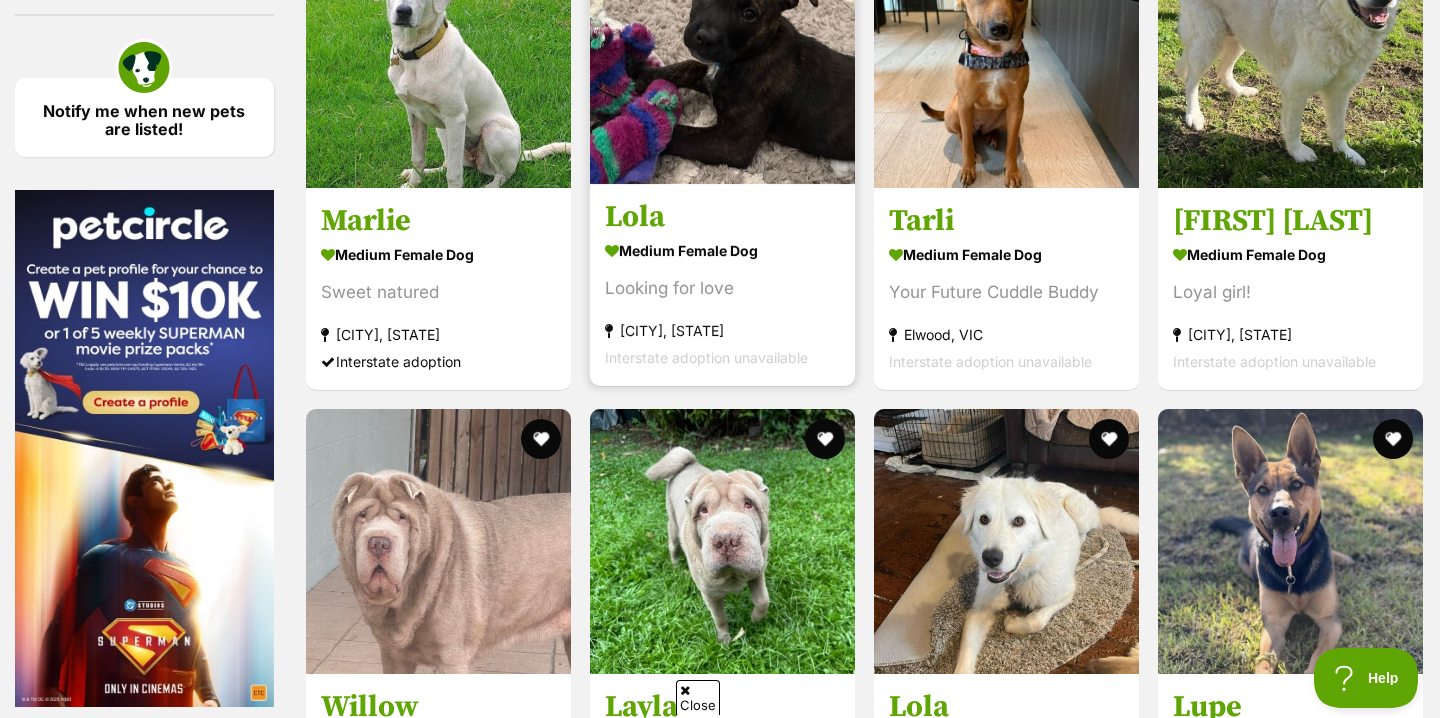 scroll, scrollTop: 2994, scrollLeft: 0, axis: vertical 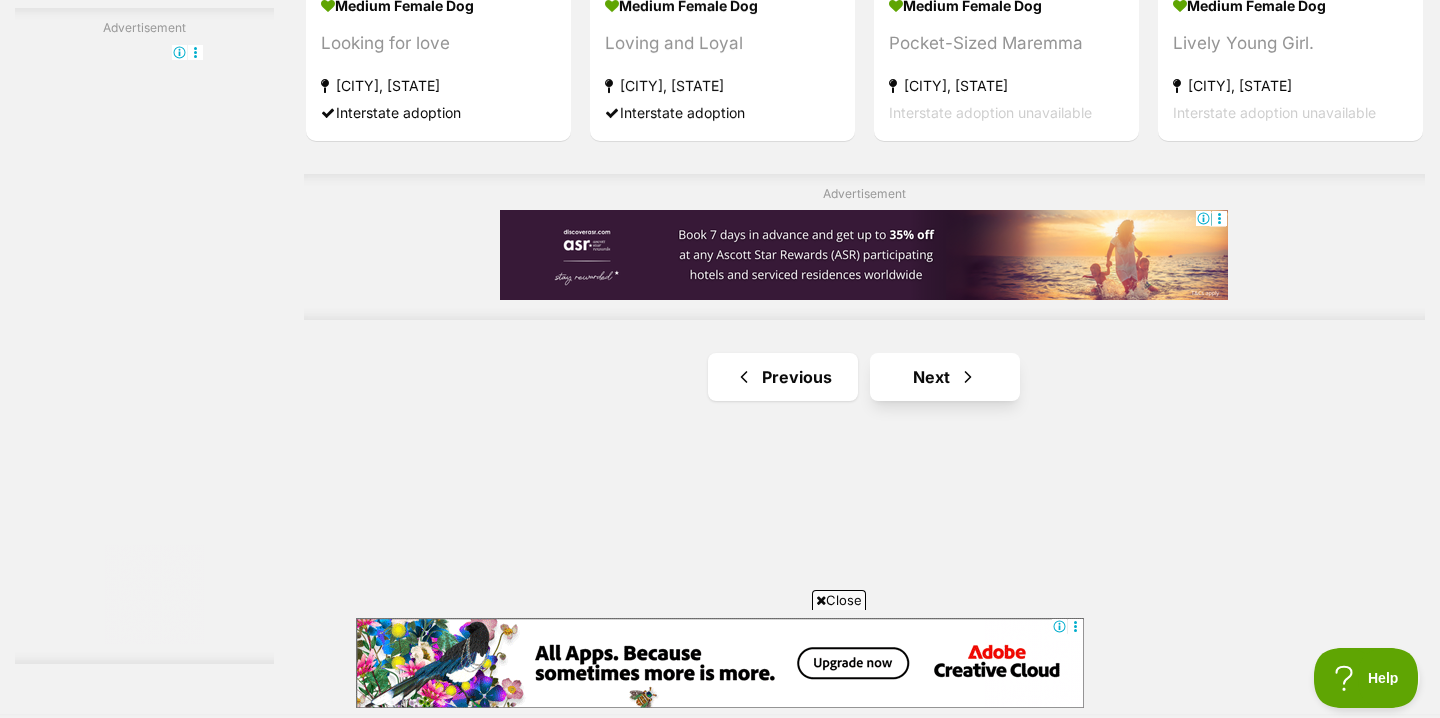 click on "Next" at bounding box center (945, 377) 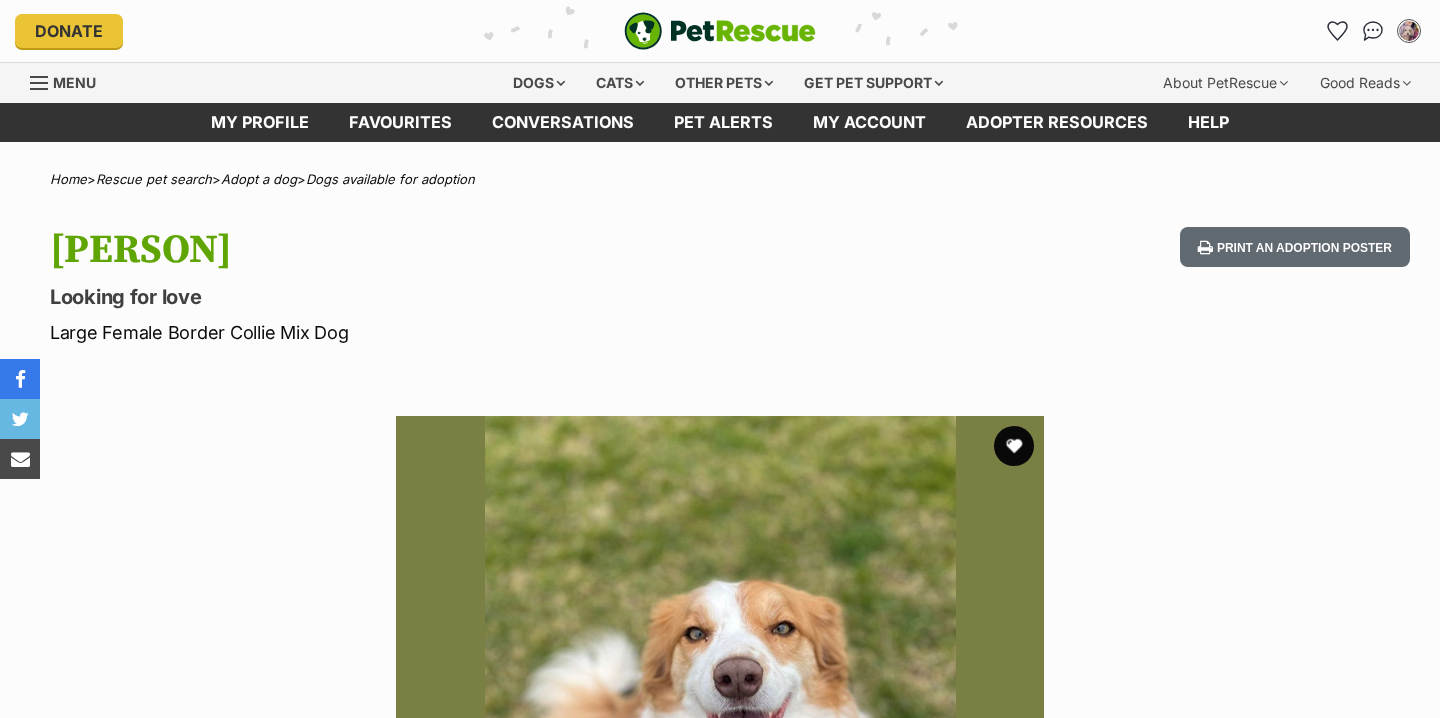 scroll, scrollTop: 0, scrollLeft: 0, axis: both 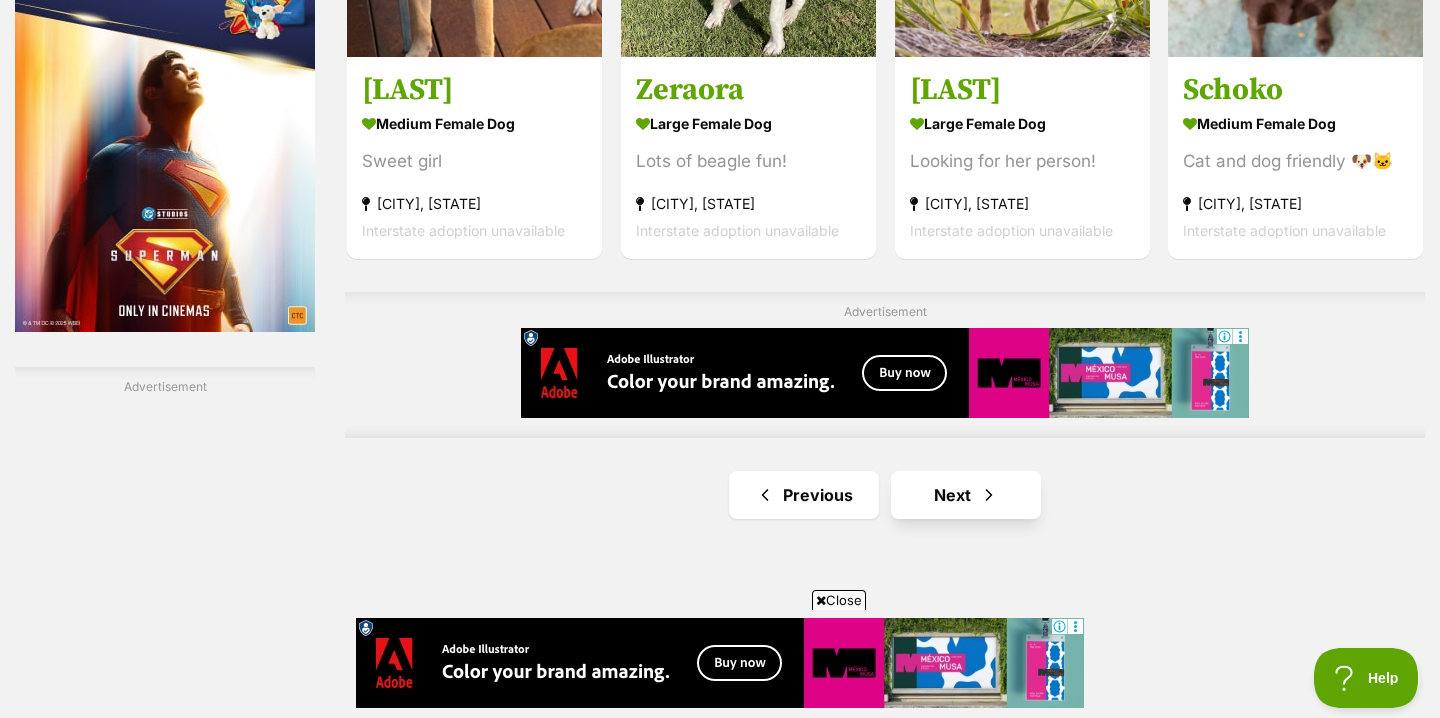 click on "Next" at bounding box center (966, 495) 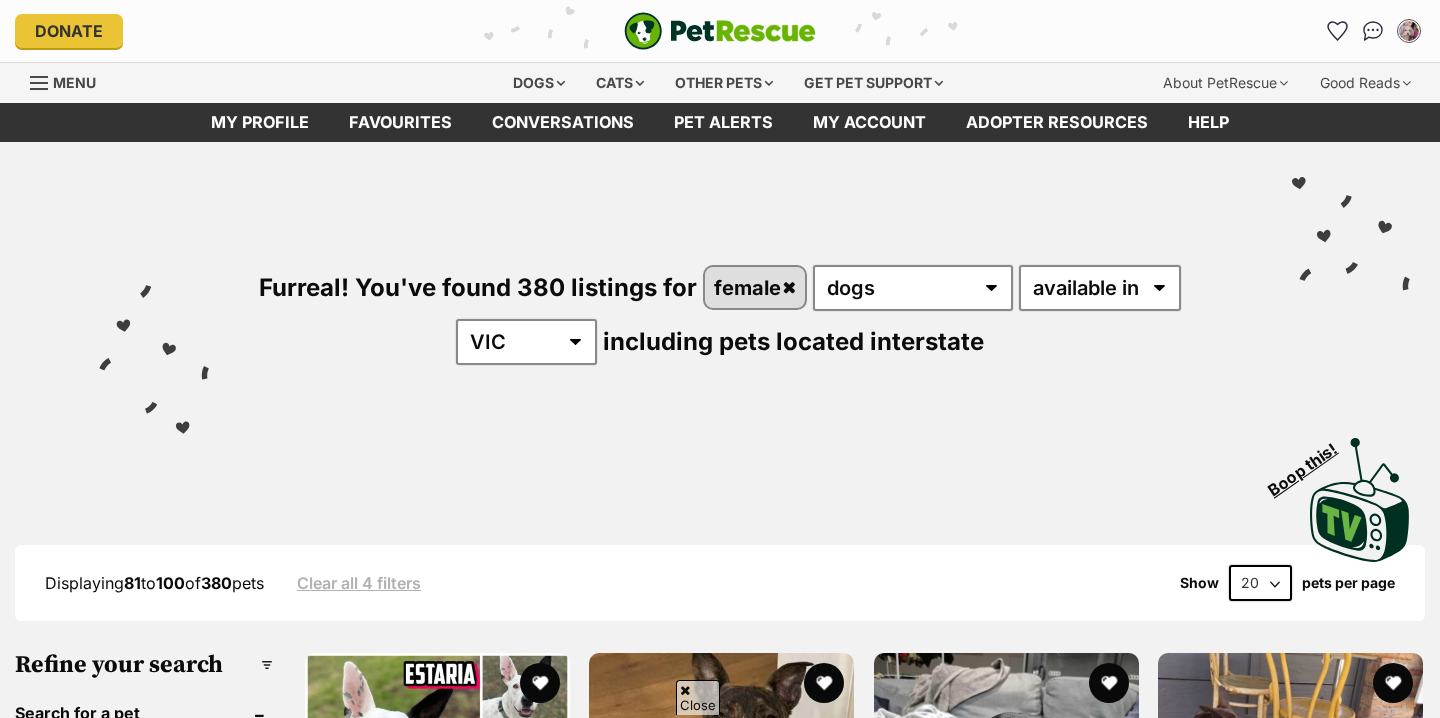 scroll, scrollTop: 359, scrollLeft: 0, axis: vertical 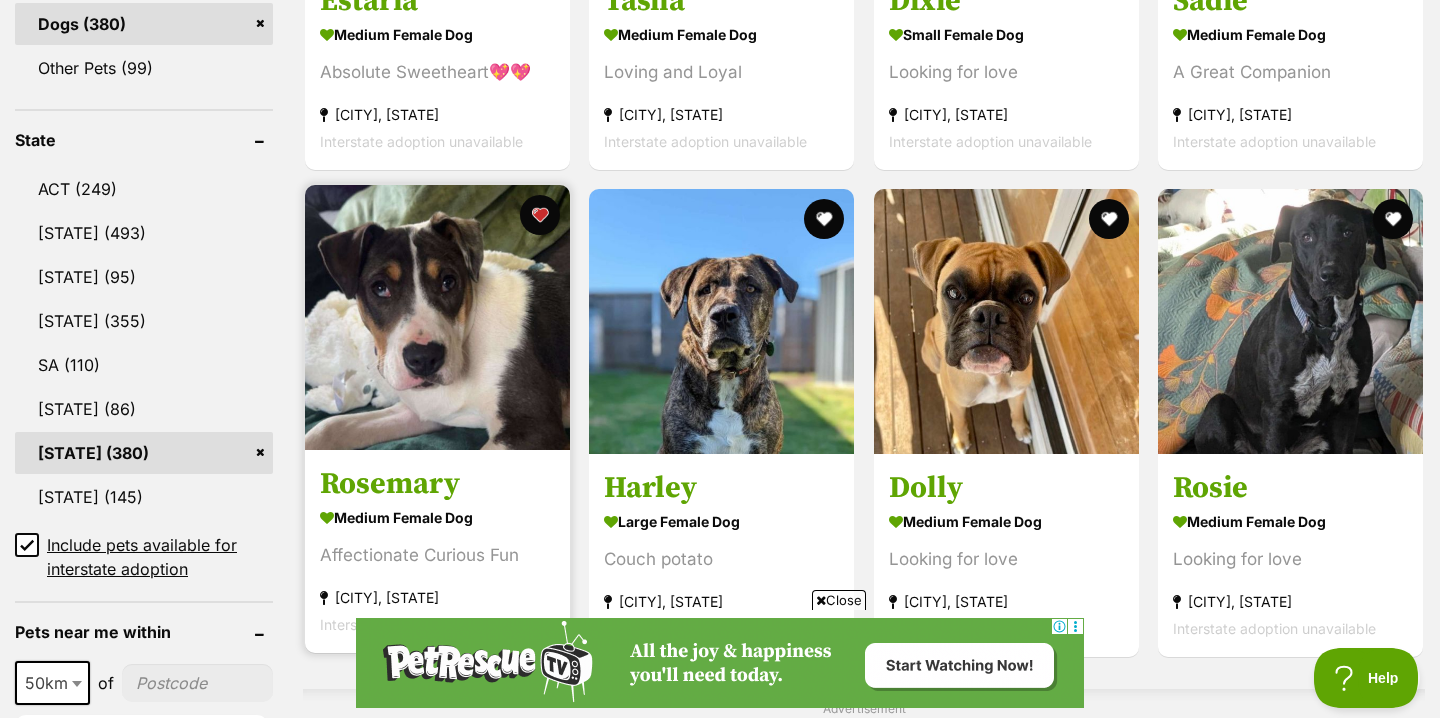 click at bounding box center [437, 317] 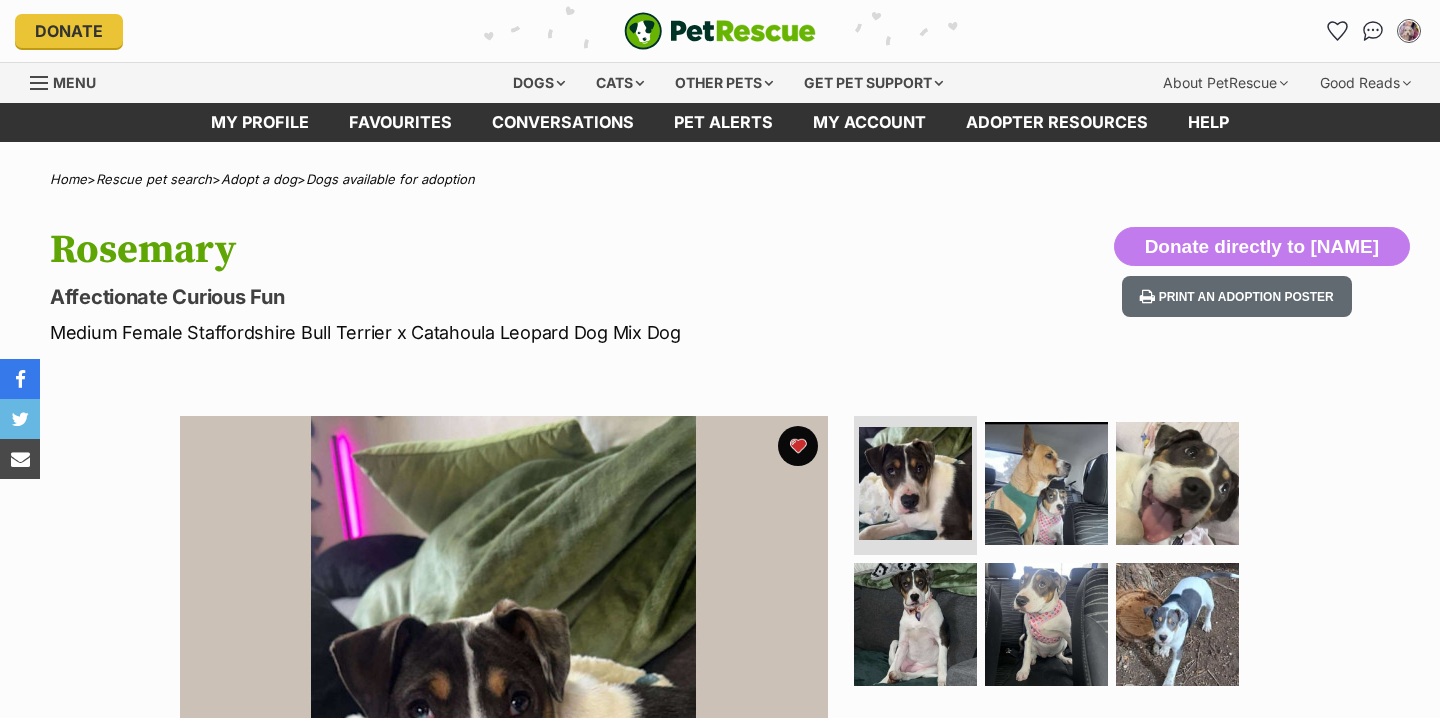 scroll, scrollTop: 0, scrollLeft: 0, axis: both 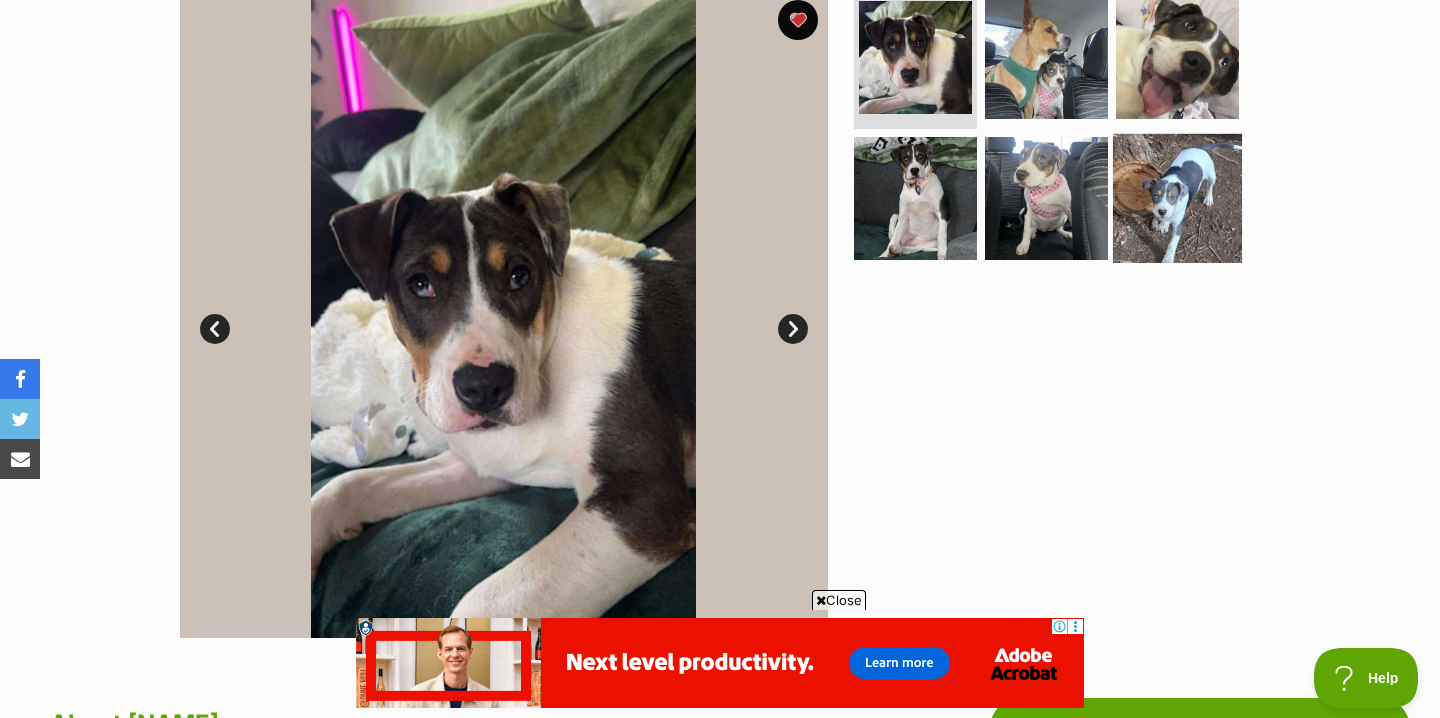 click at bounding box center [1177, 198] 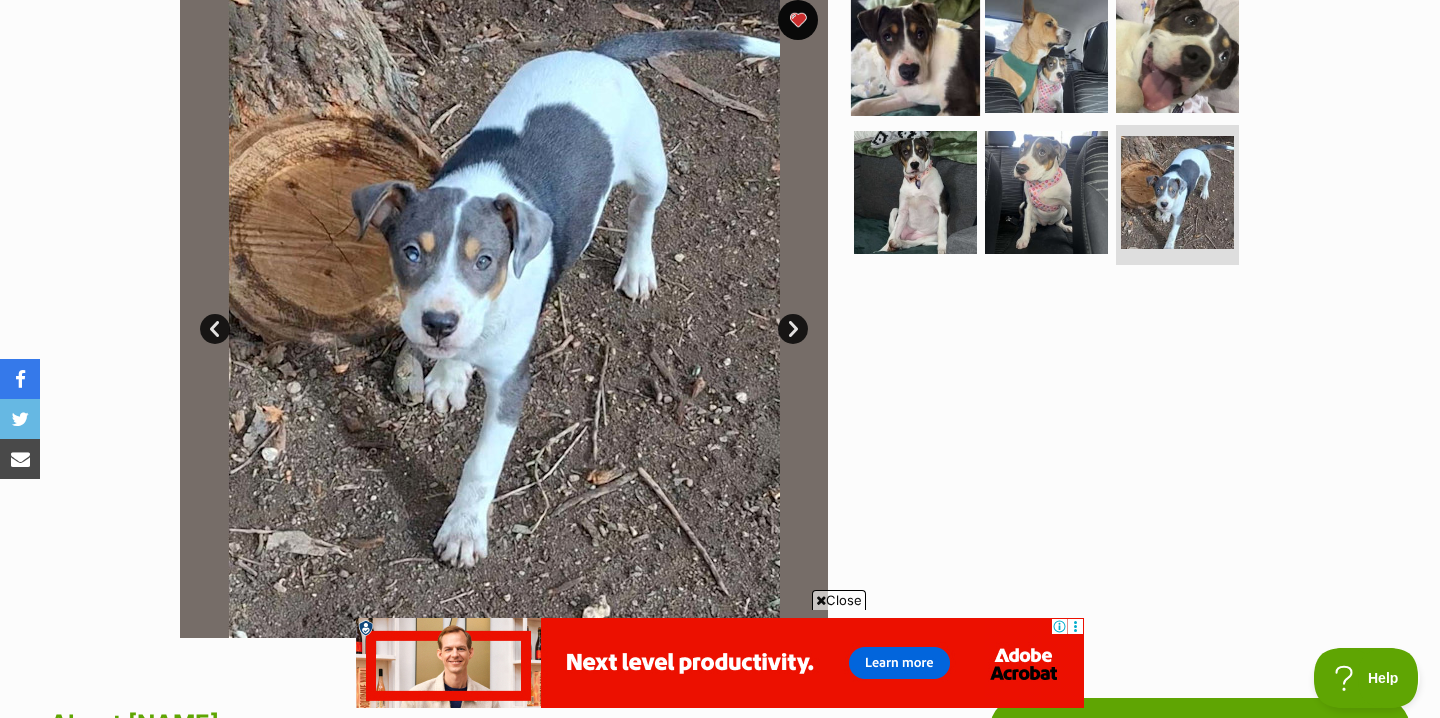 click at bounding box center (915, 50) 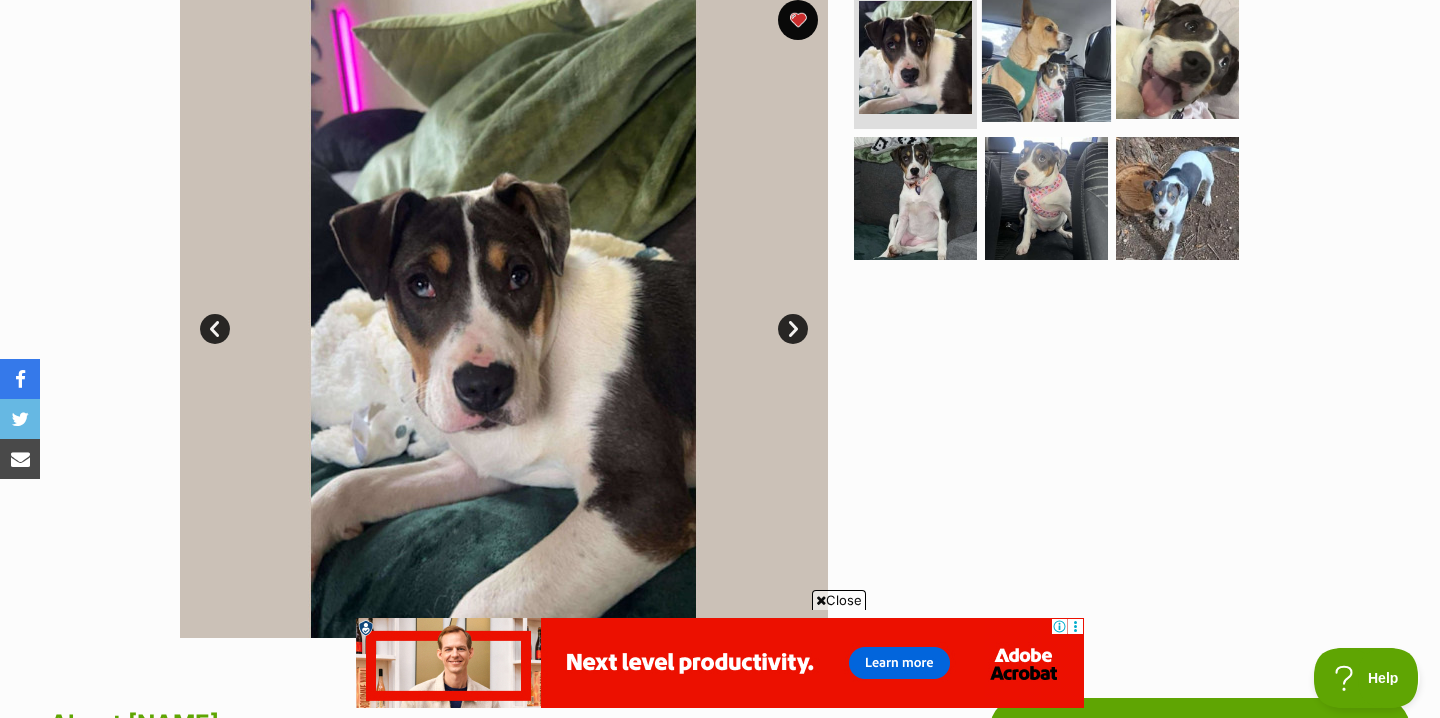 click at bounding box center [1046, 56] 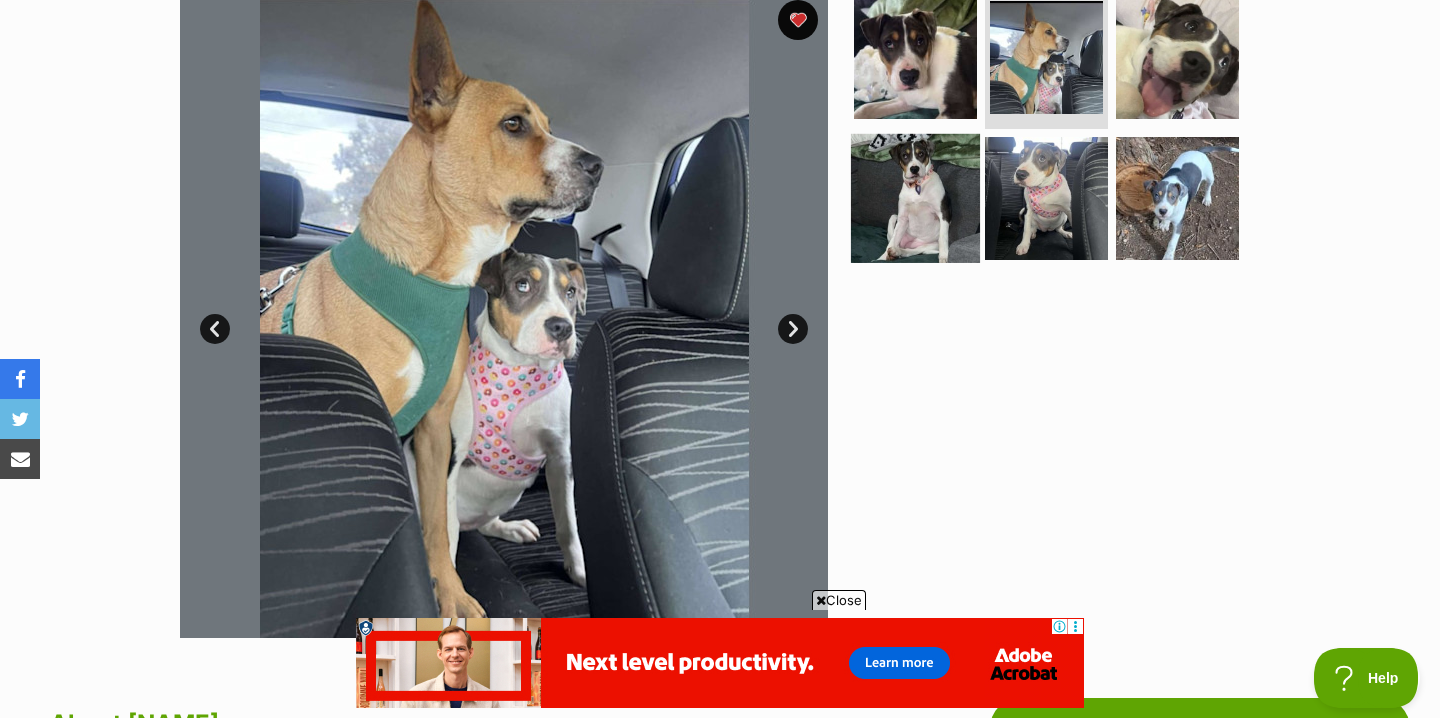 click at bounding box center (915, 198) 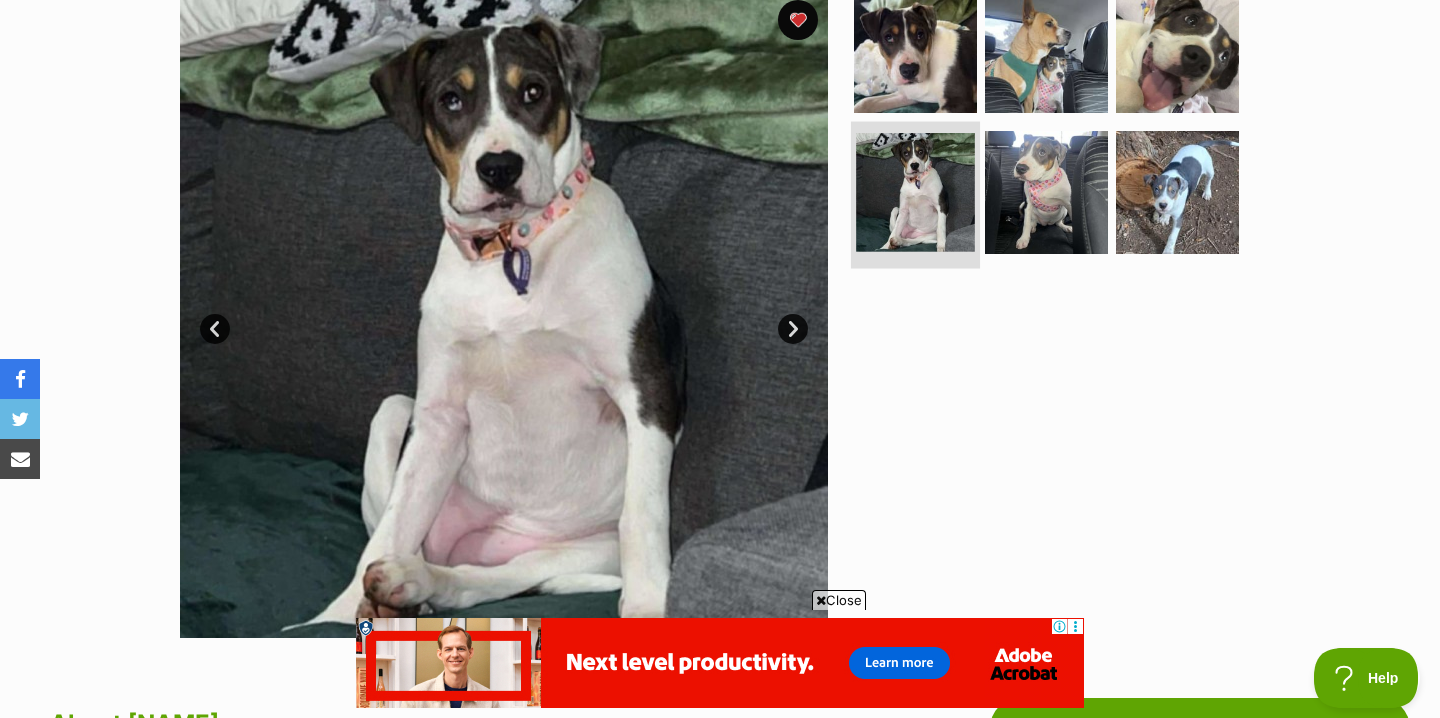 scroll, scrollTop: 0, scrollLeft: 0, axis: both 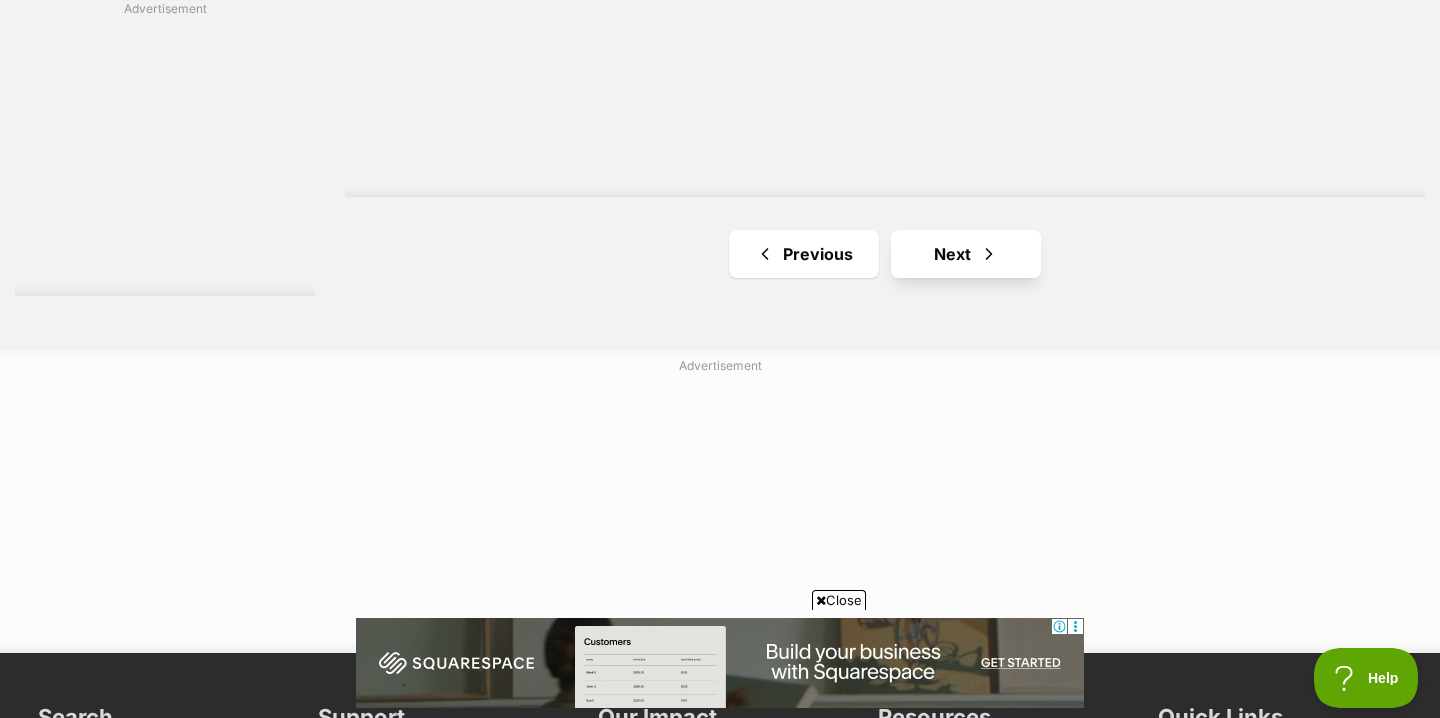click on "Next" at bounding box center [966, 254] 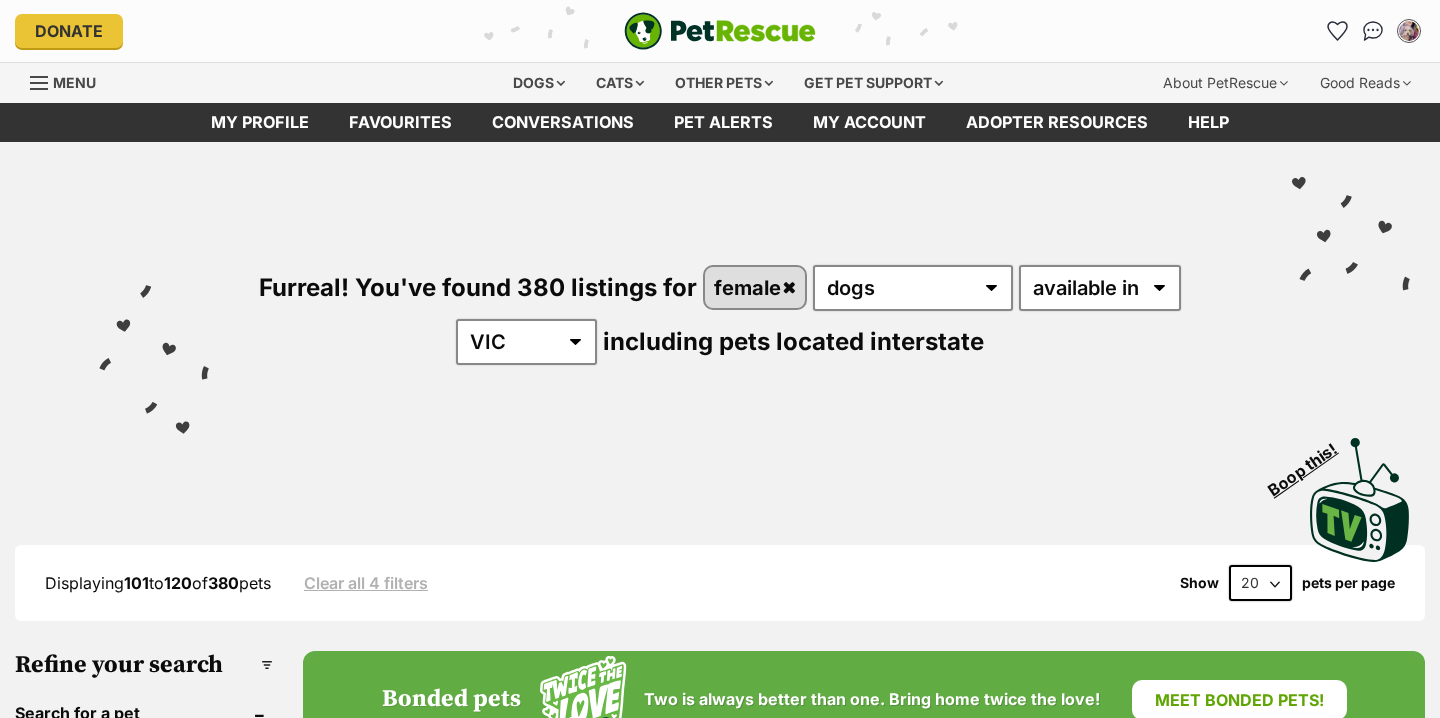scroll, scrollTop: 0, scrollLeft: 0, axis: both 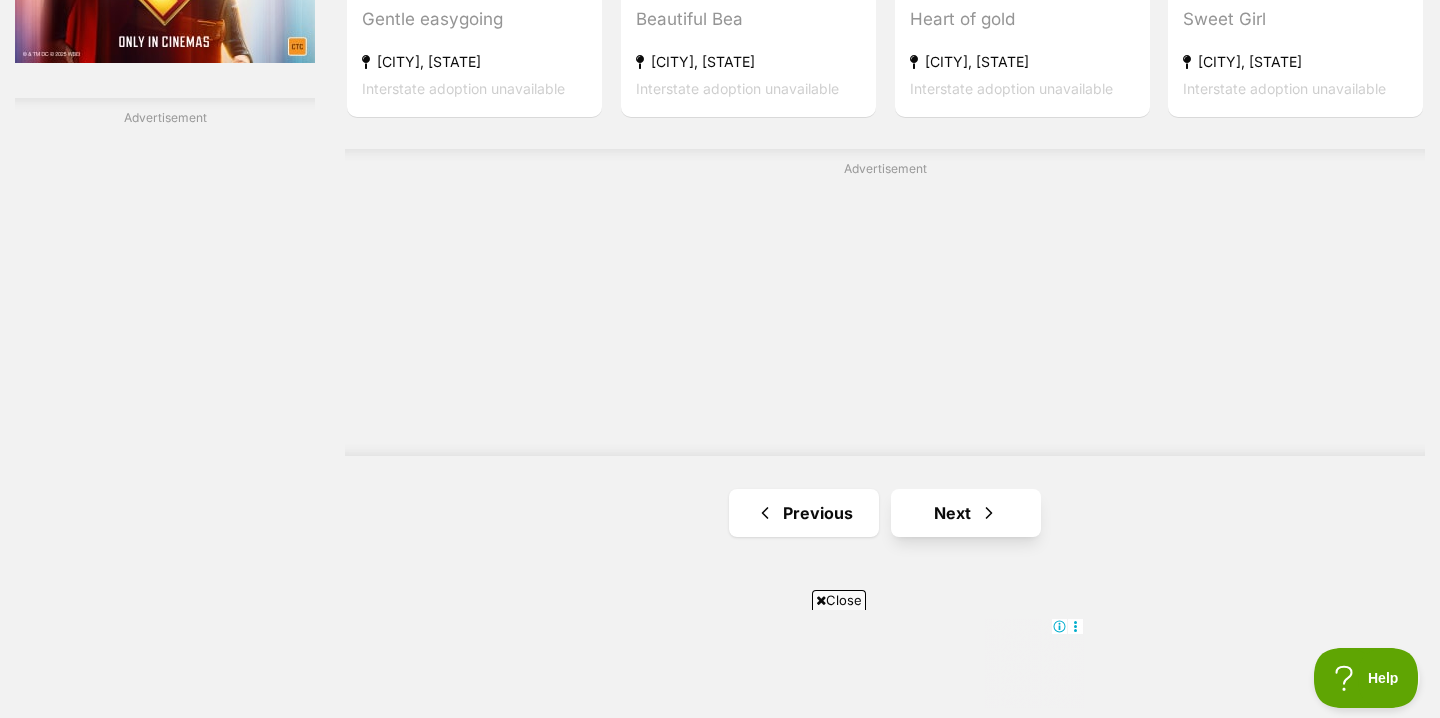 click on "Next" at bounding box center (966, 513) 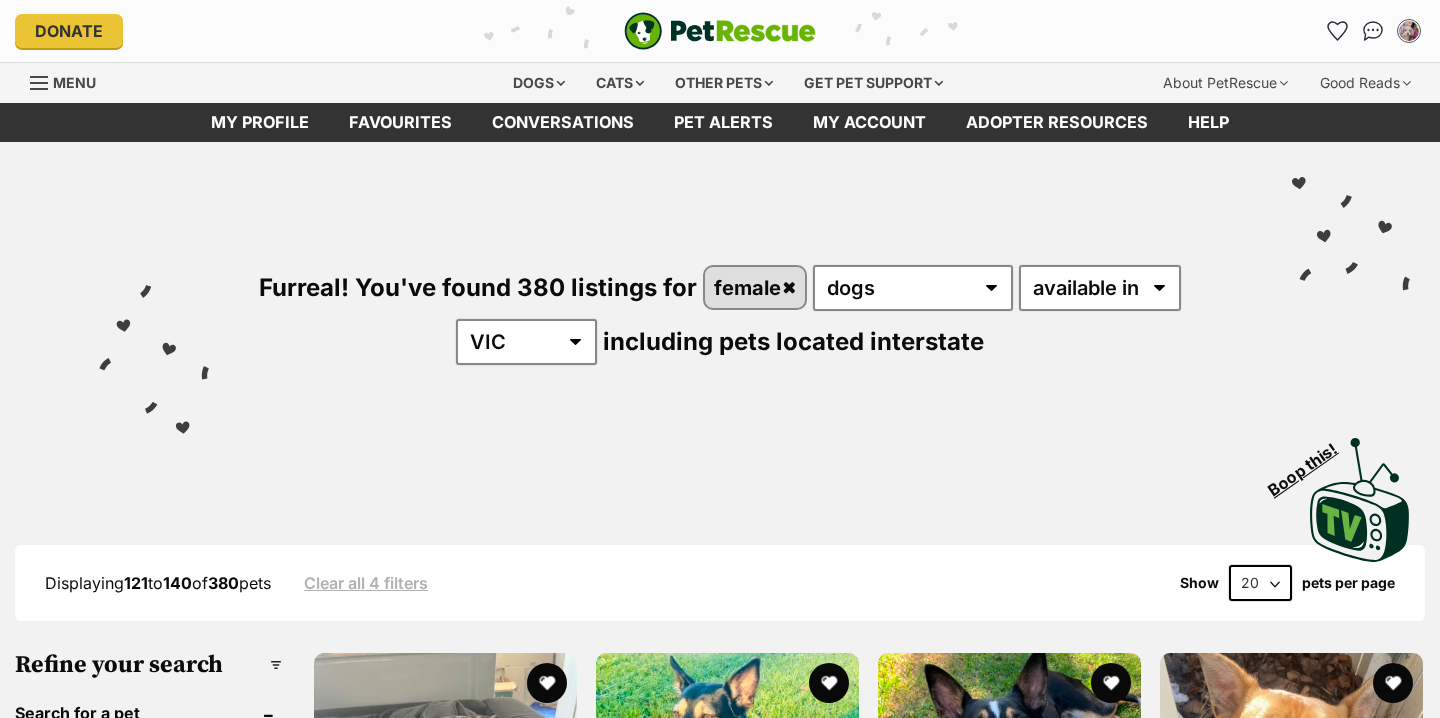 scroll, scrollTop: 0, scrollLeft: 0, axis: both 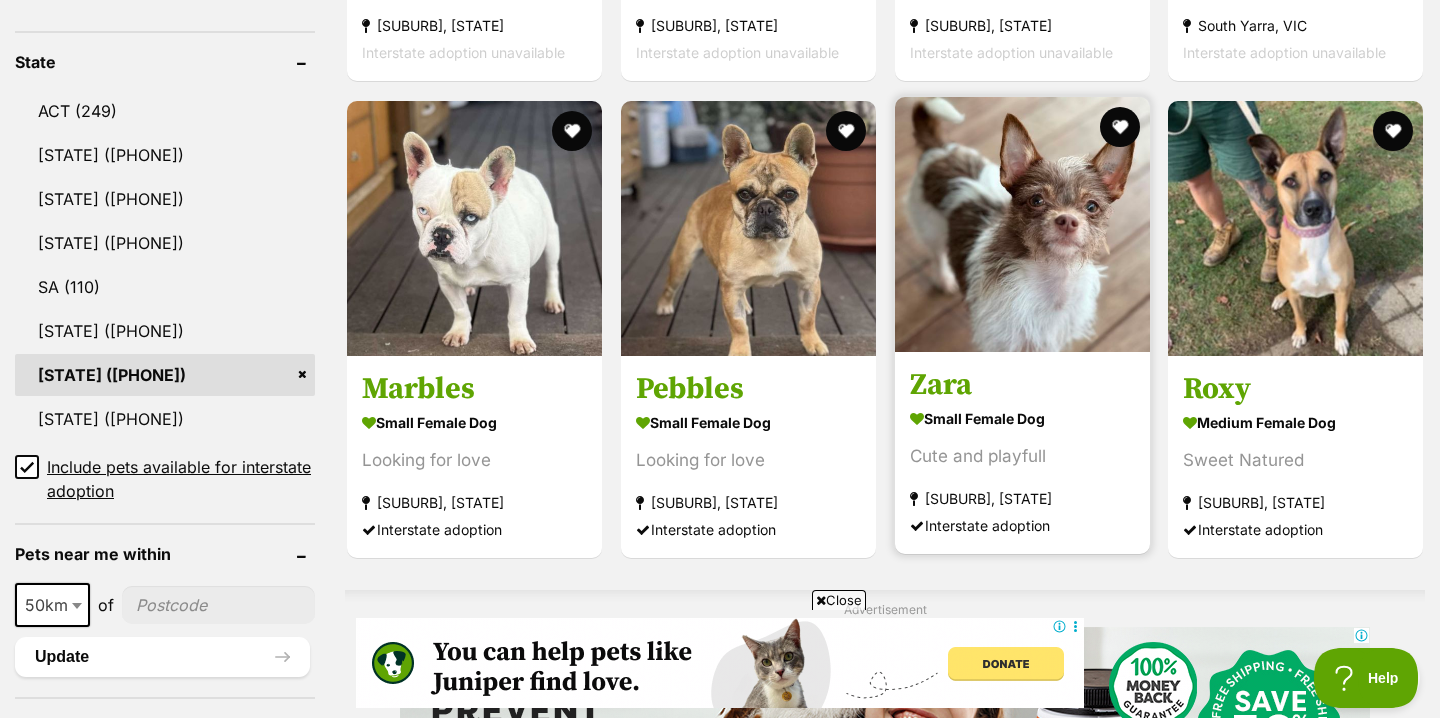 click at bounding box center [1022, 224] 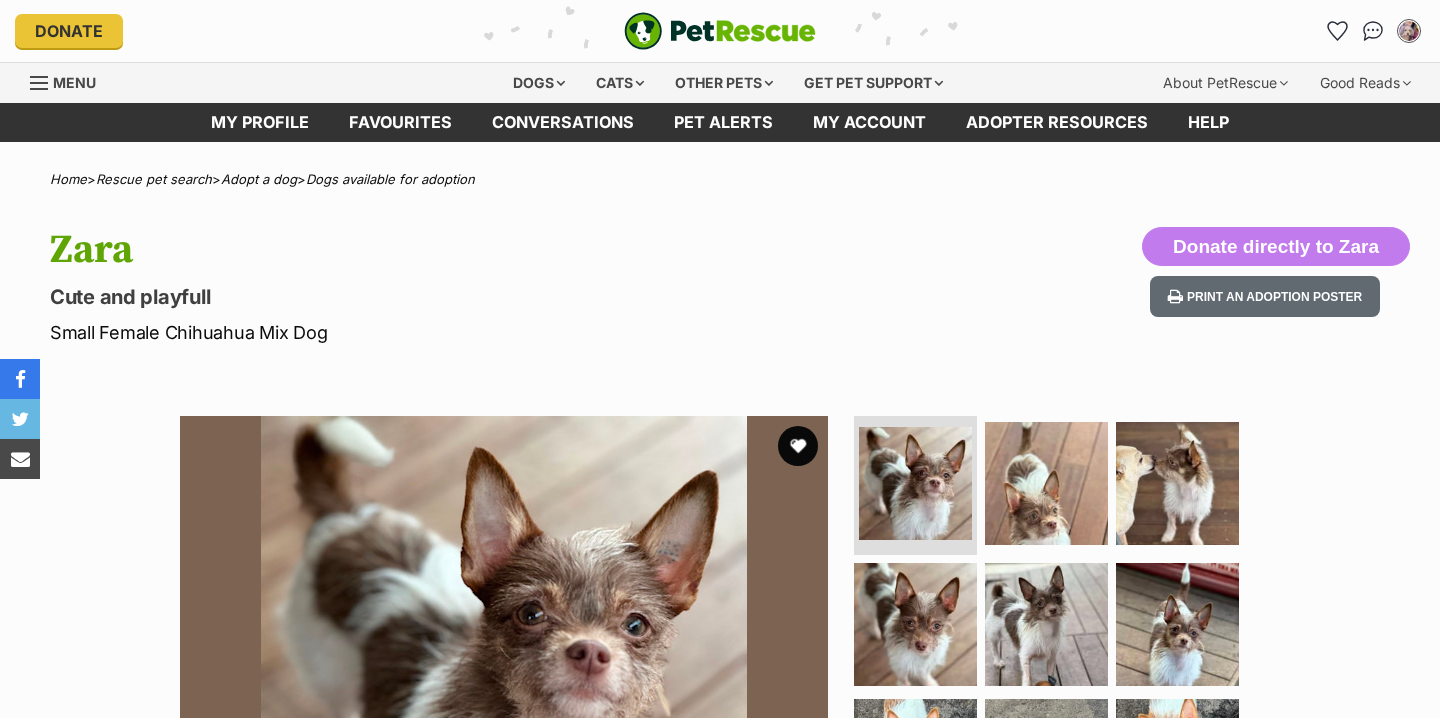 scroll, scrollTop: 0, scrollLeft: 0, axis: both 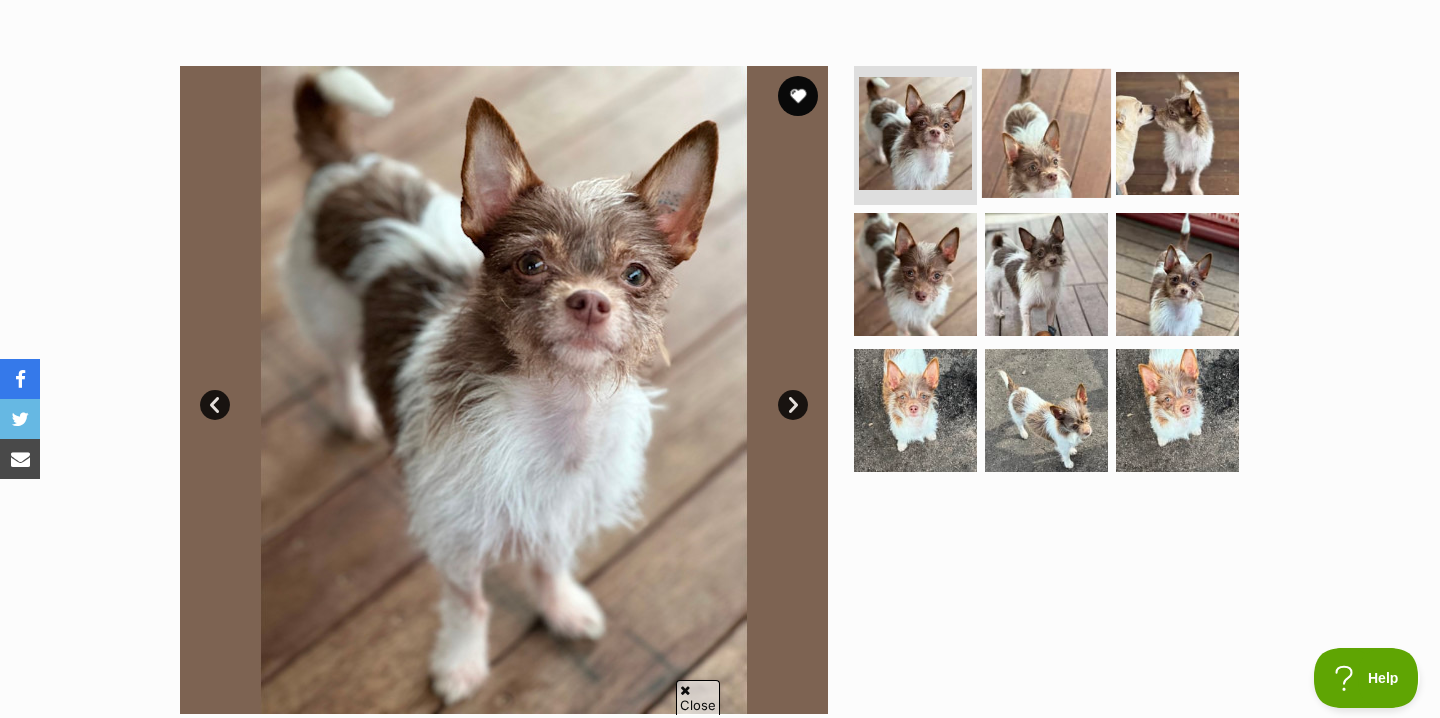 click at bounding box center [1046, 132] 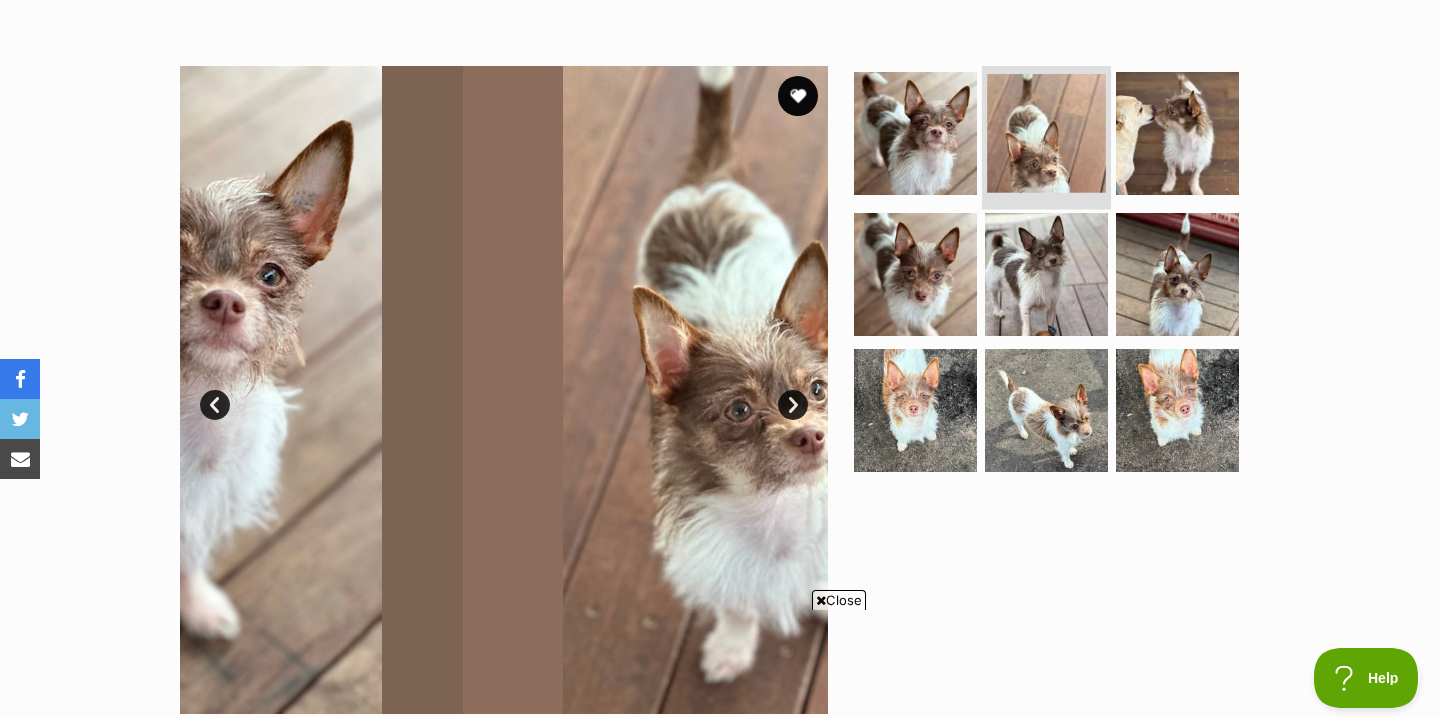 scroll, scrollTop: 0, scrollLeft: 0, axis: both 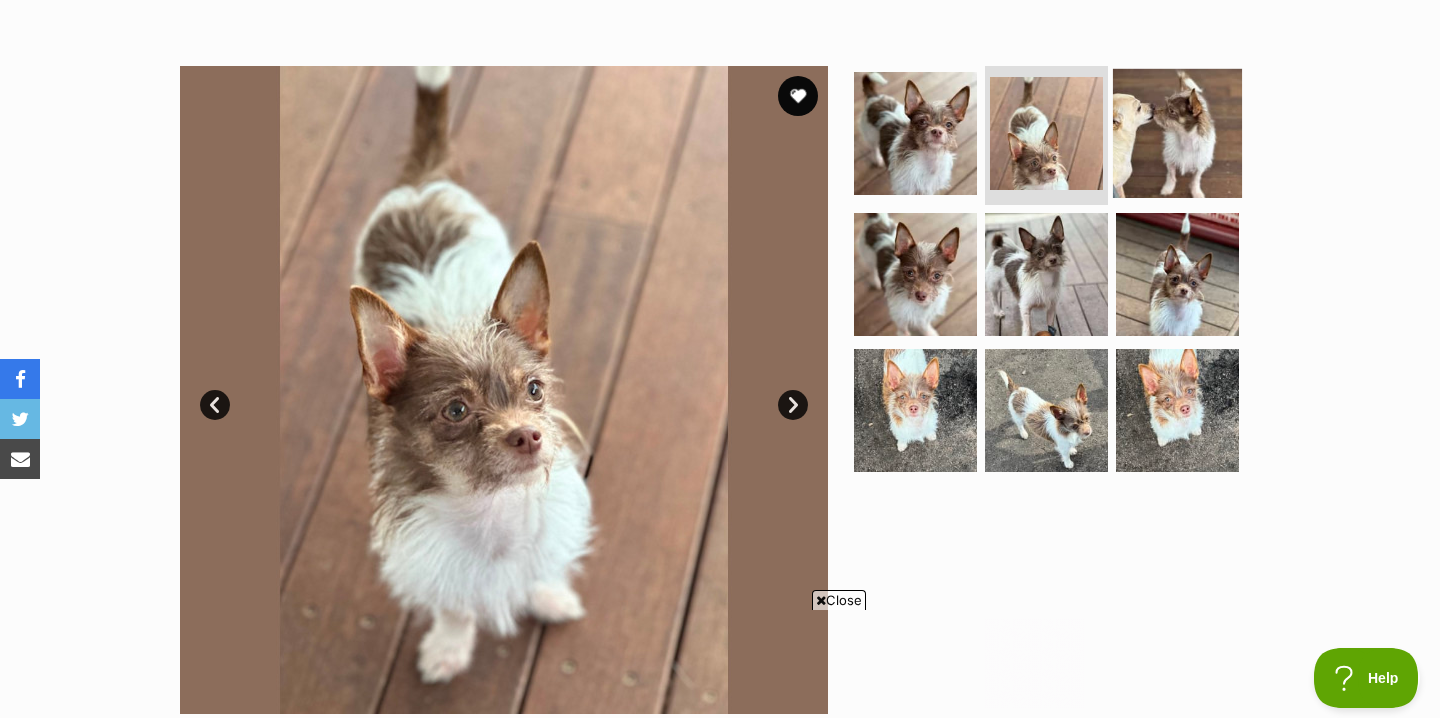 click at bounding box center [1177, 132] 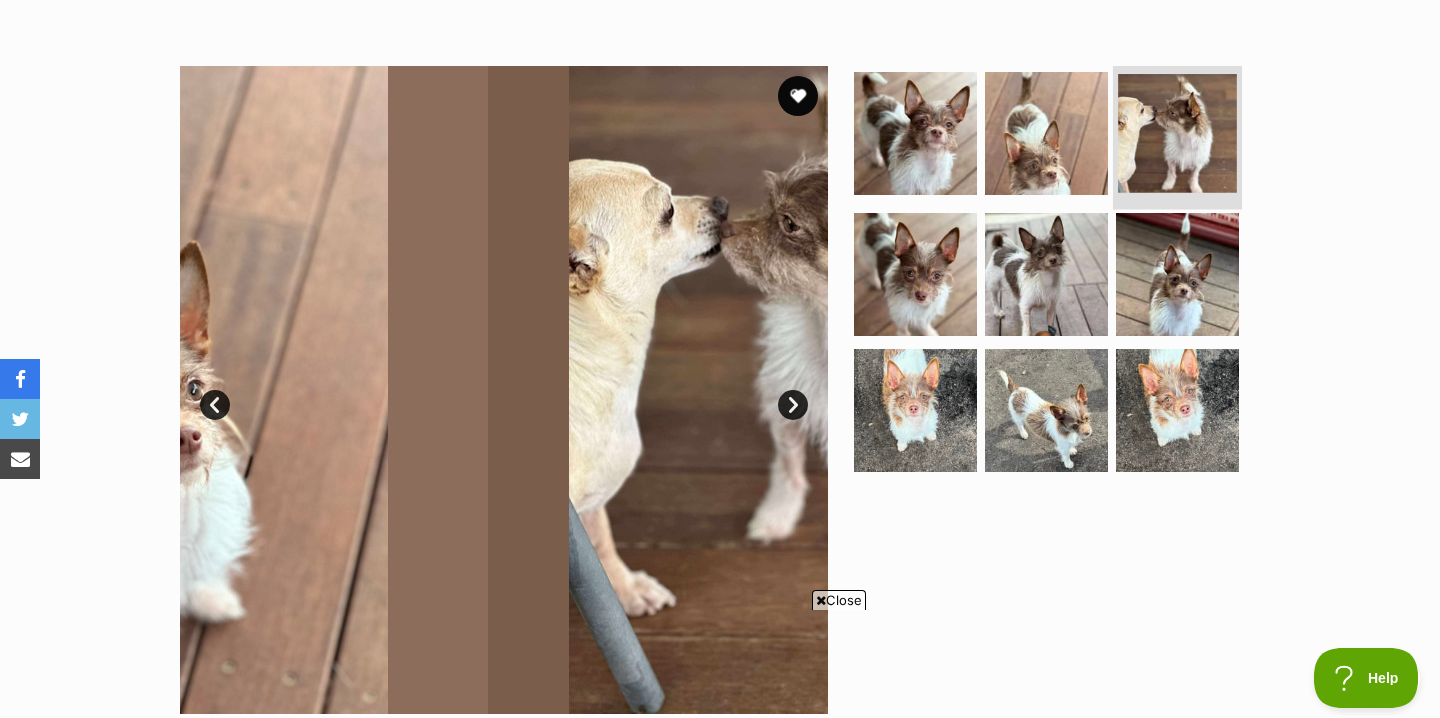 scroll, scrollTop: 0, scrollLeft: 0, axis: both 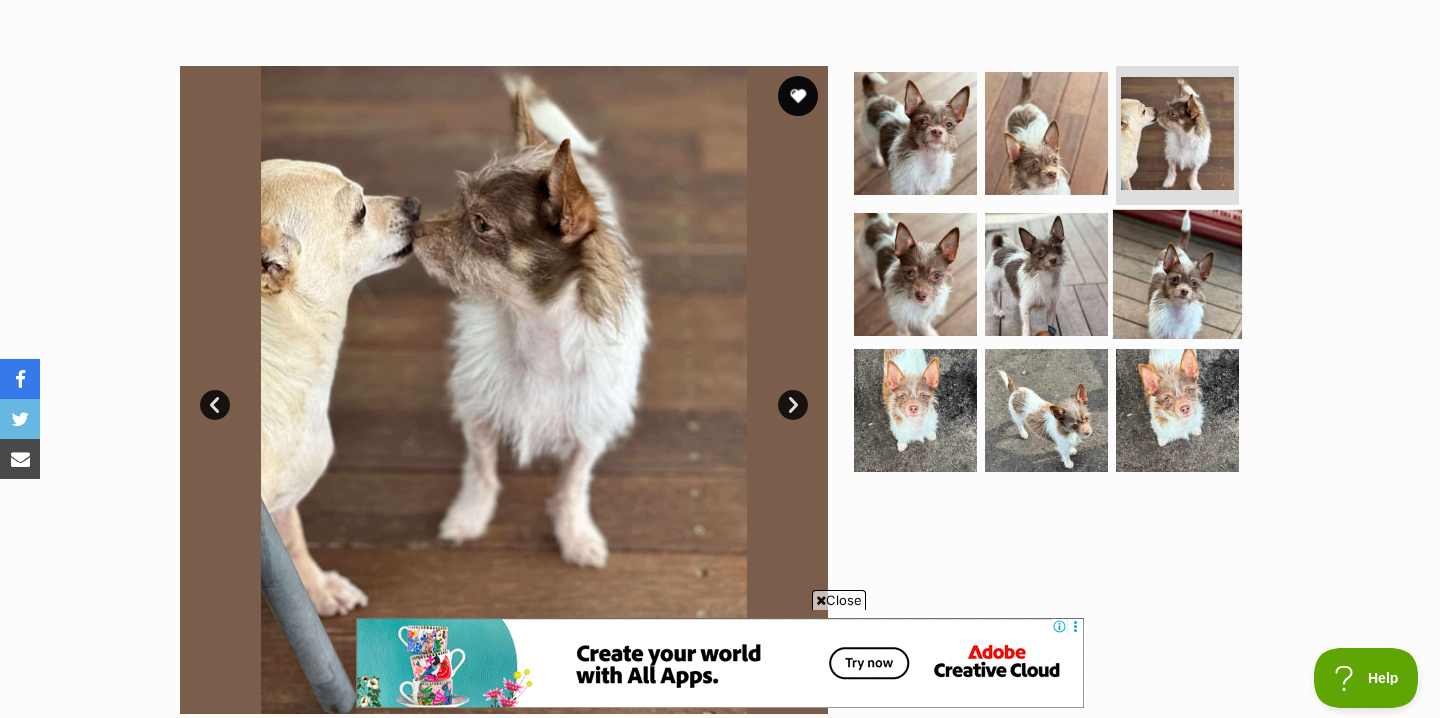 click at bounding box center [1177, 274] 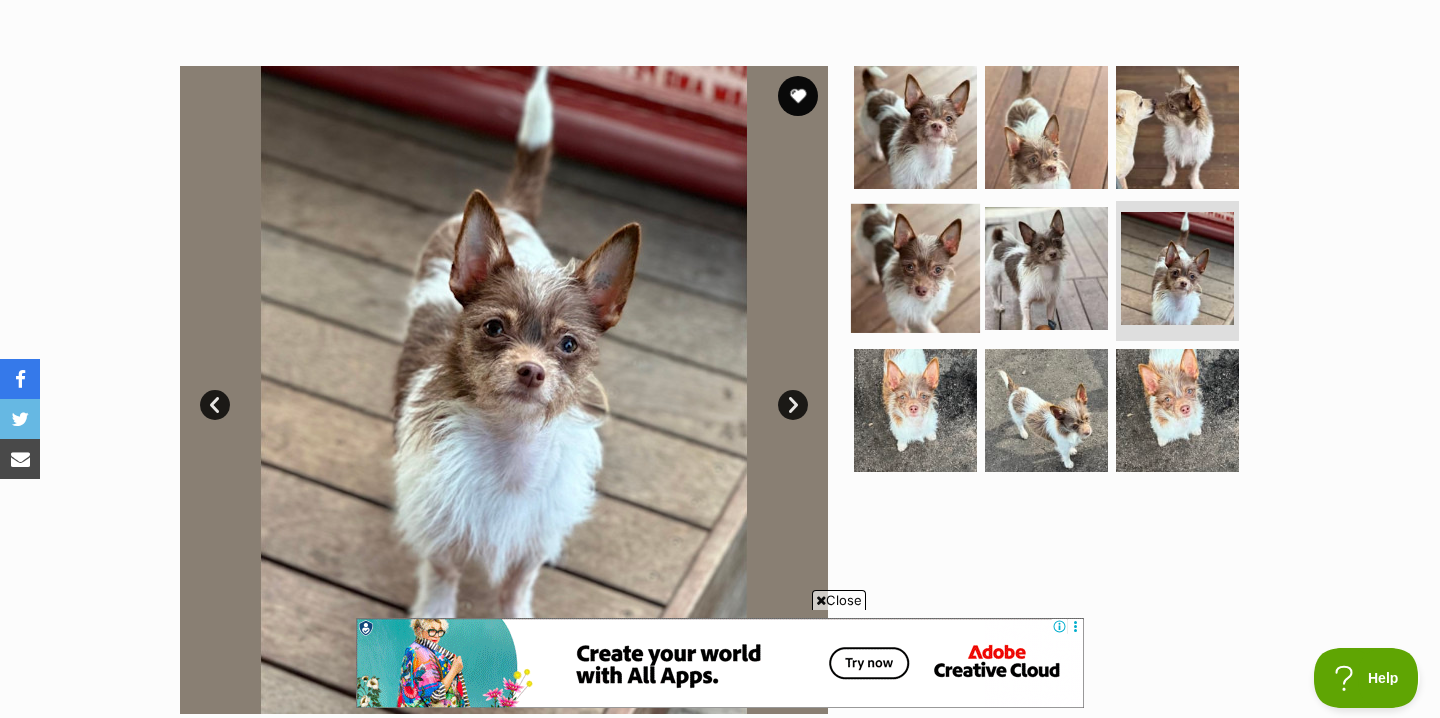 click at bounding box center [915, 268] 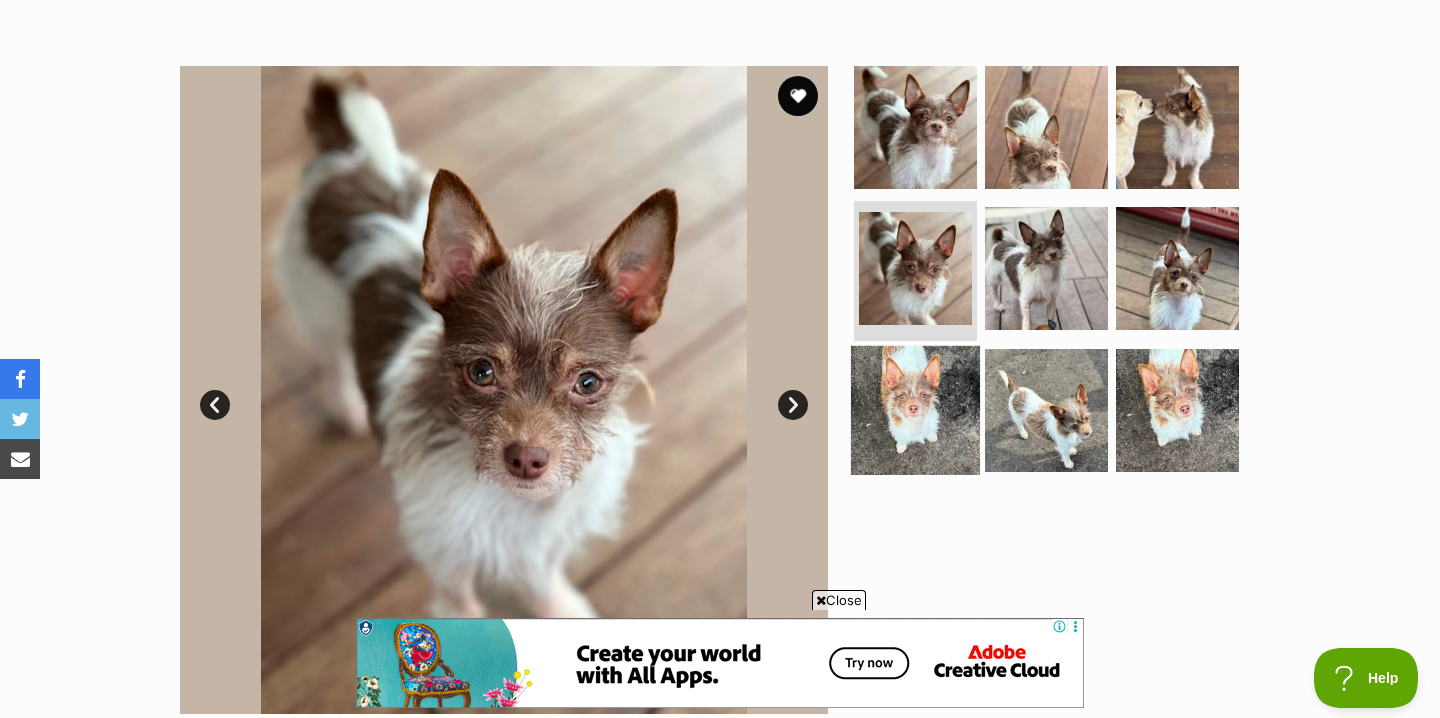 scroll, scrollTop: 235, scrollLeft: 0, axis: vertical 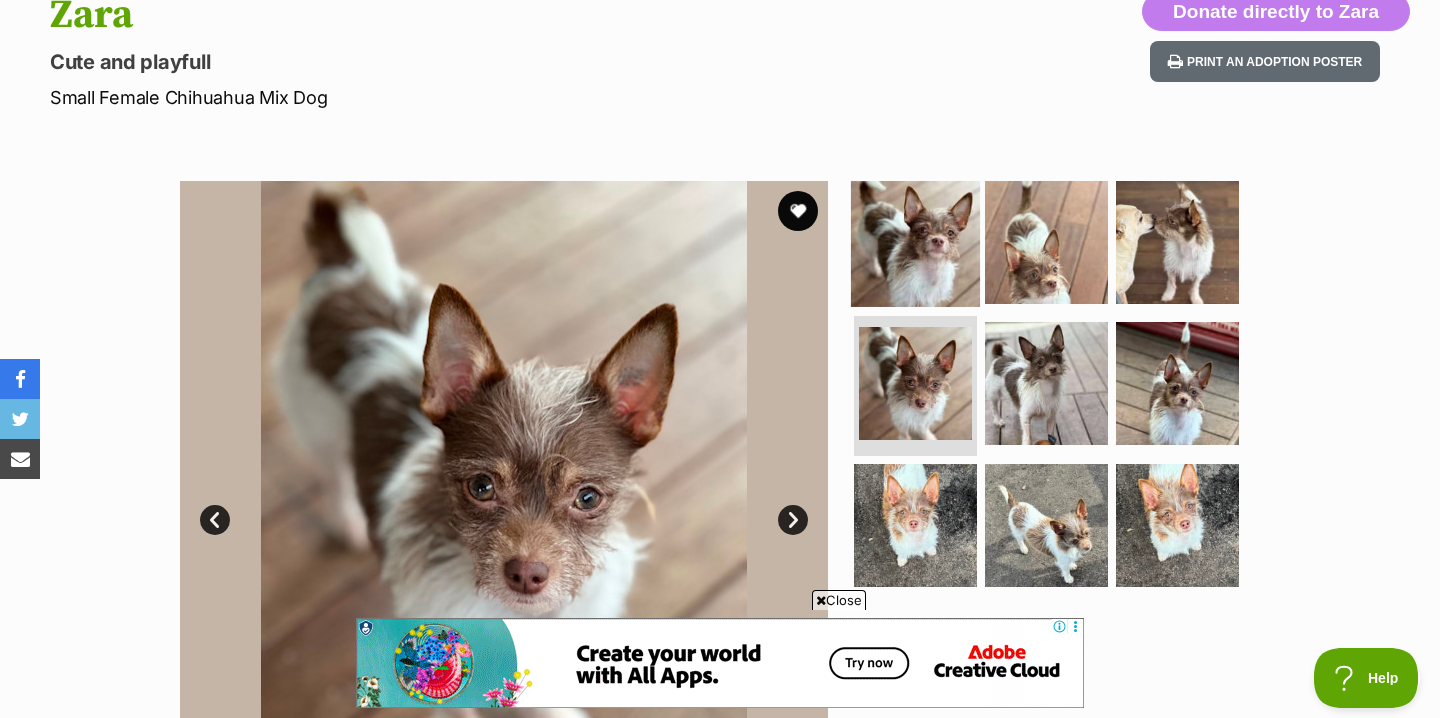 click at bounding box center (915, 241) 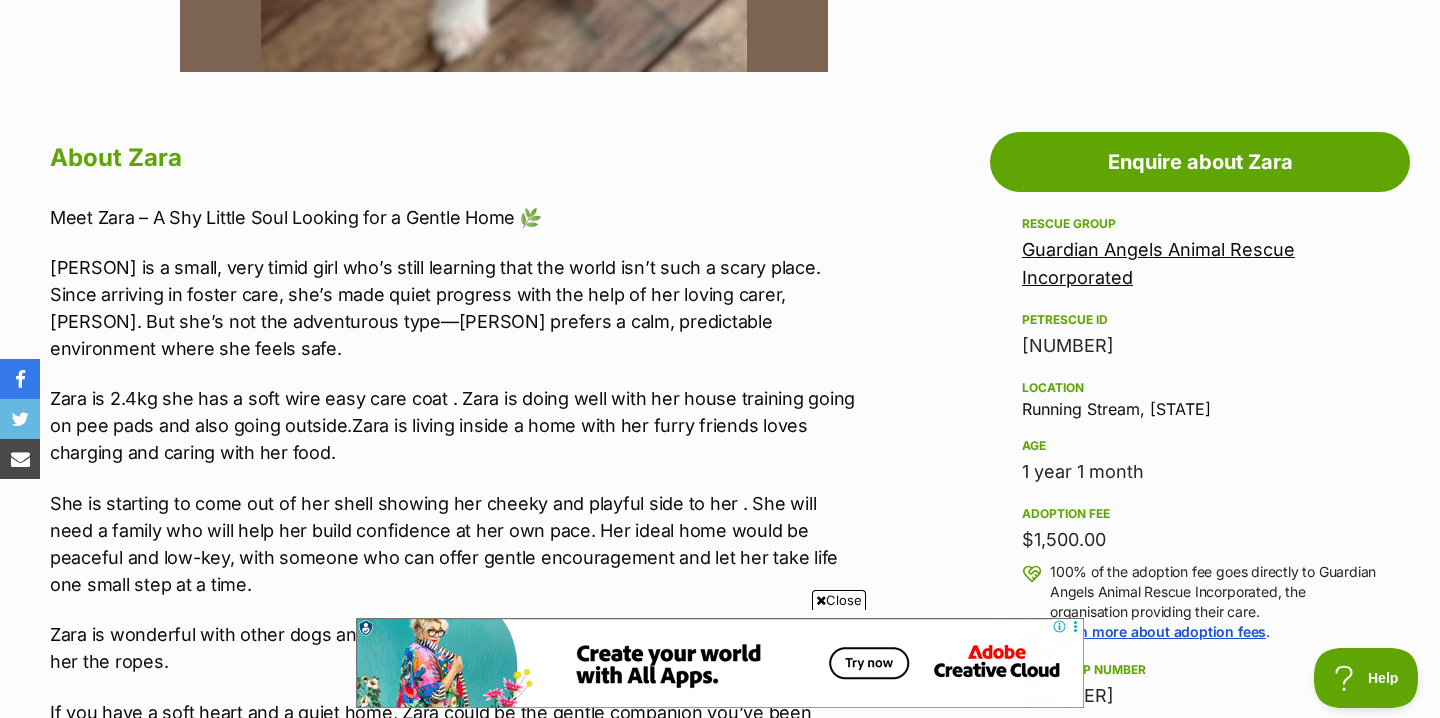 scroll, scrollTop: 1002, scrollLeft: 1, axis: both 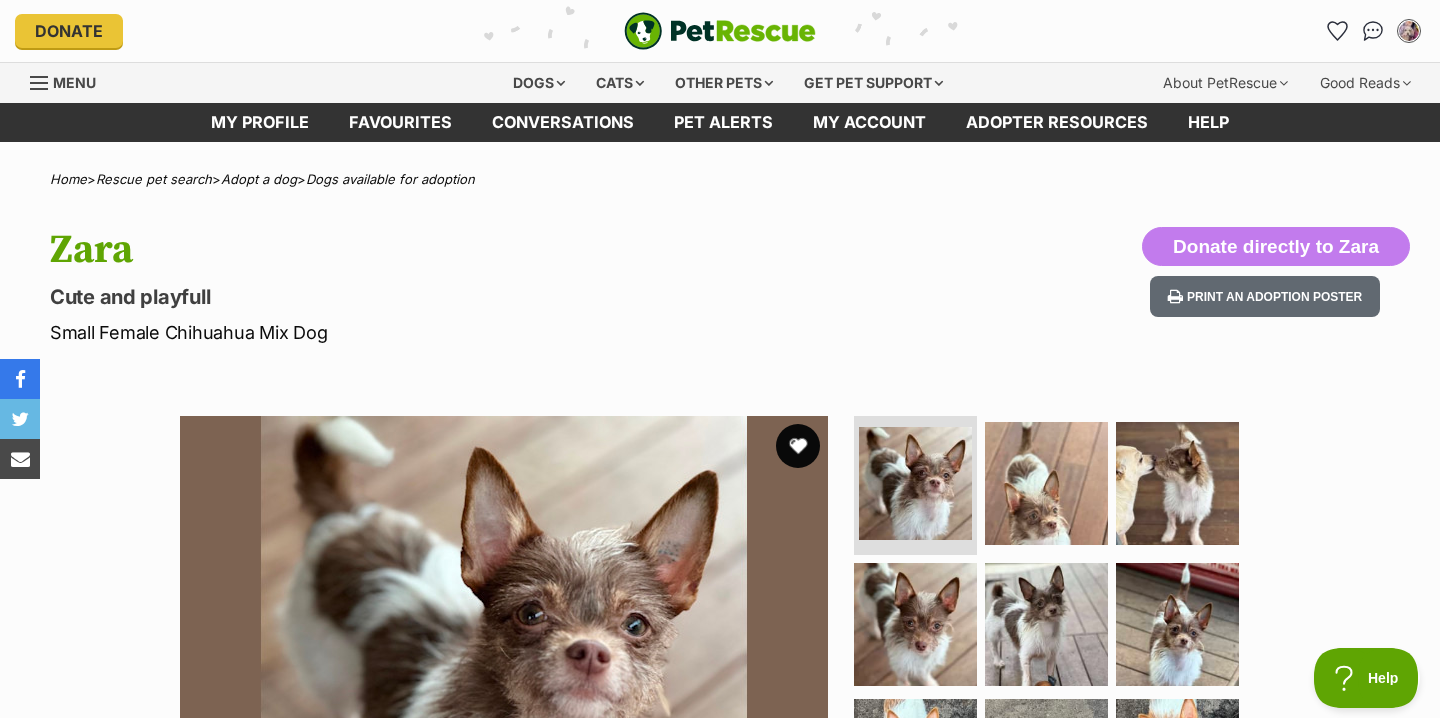 click at bounding box center [798, 446] 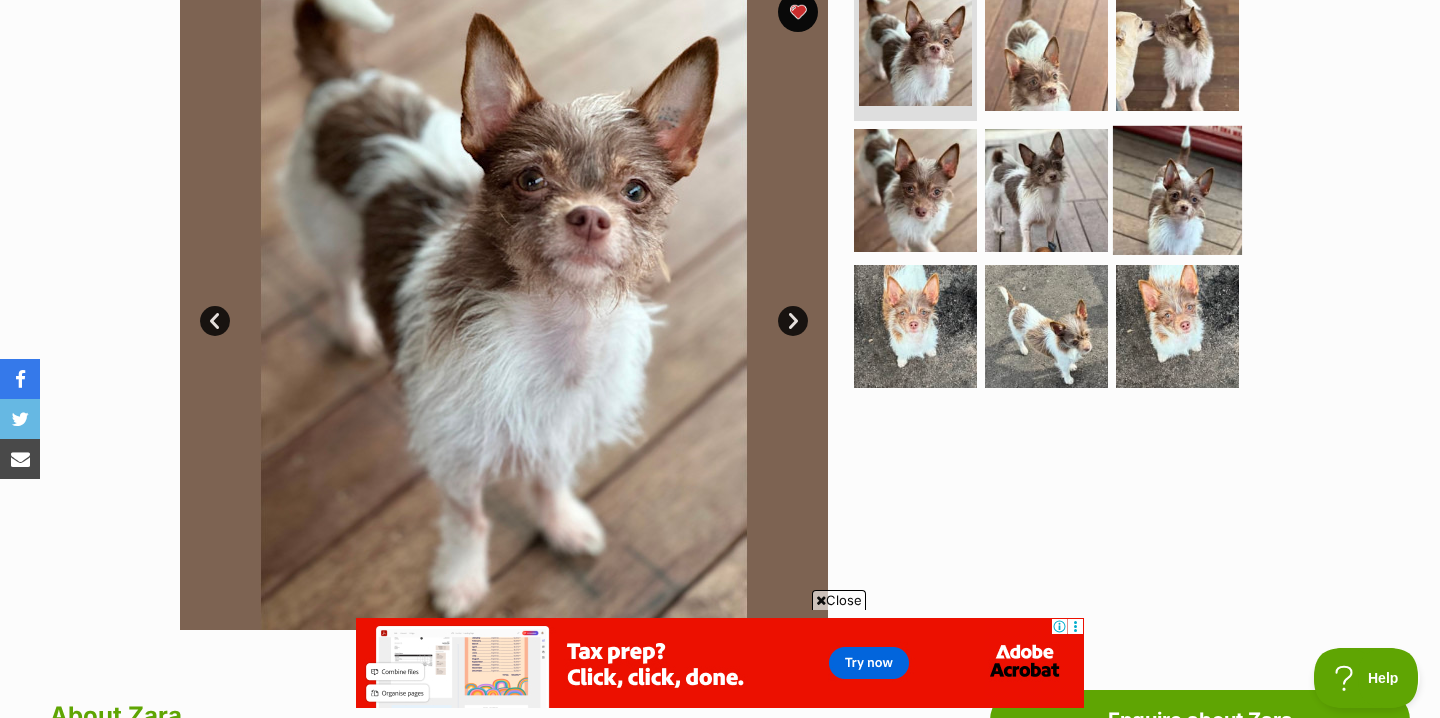click at bounding box center [1177, 190] 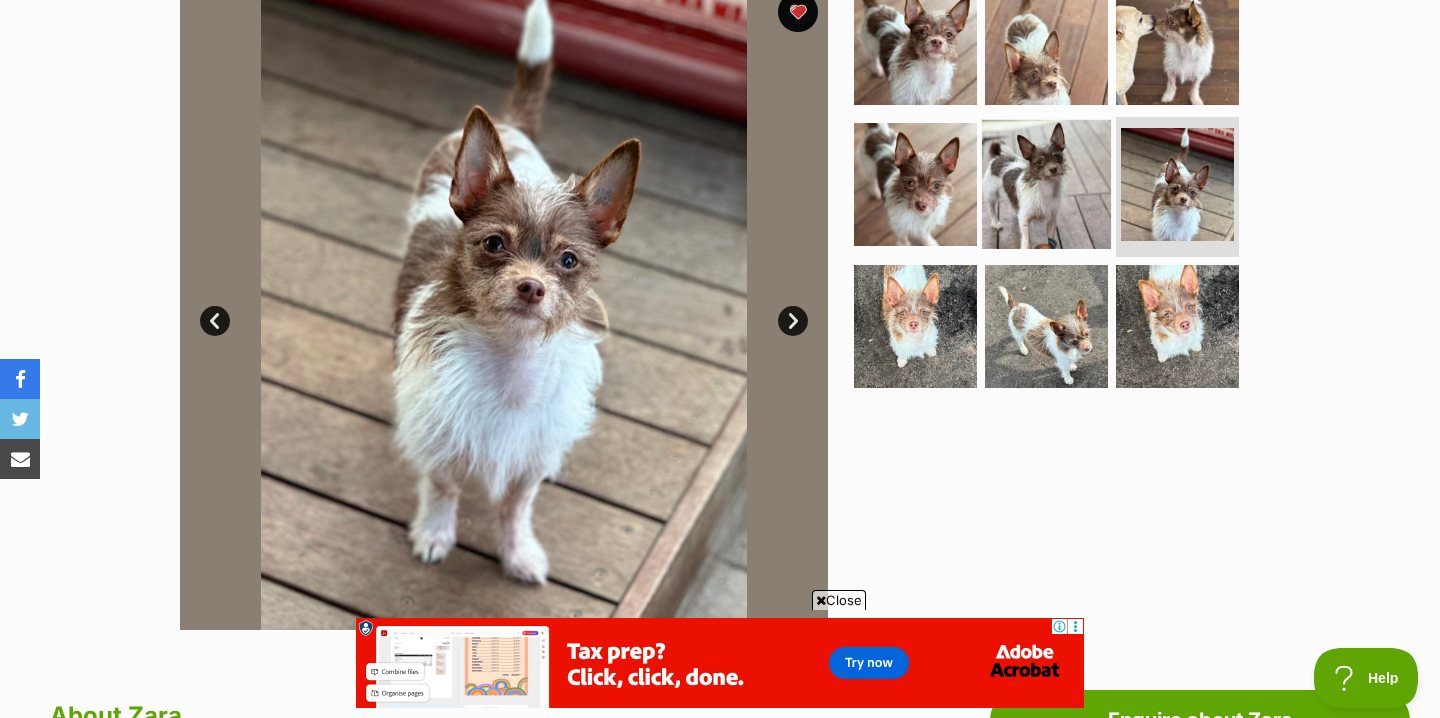 click at bounding box center (1046, 184) 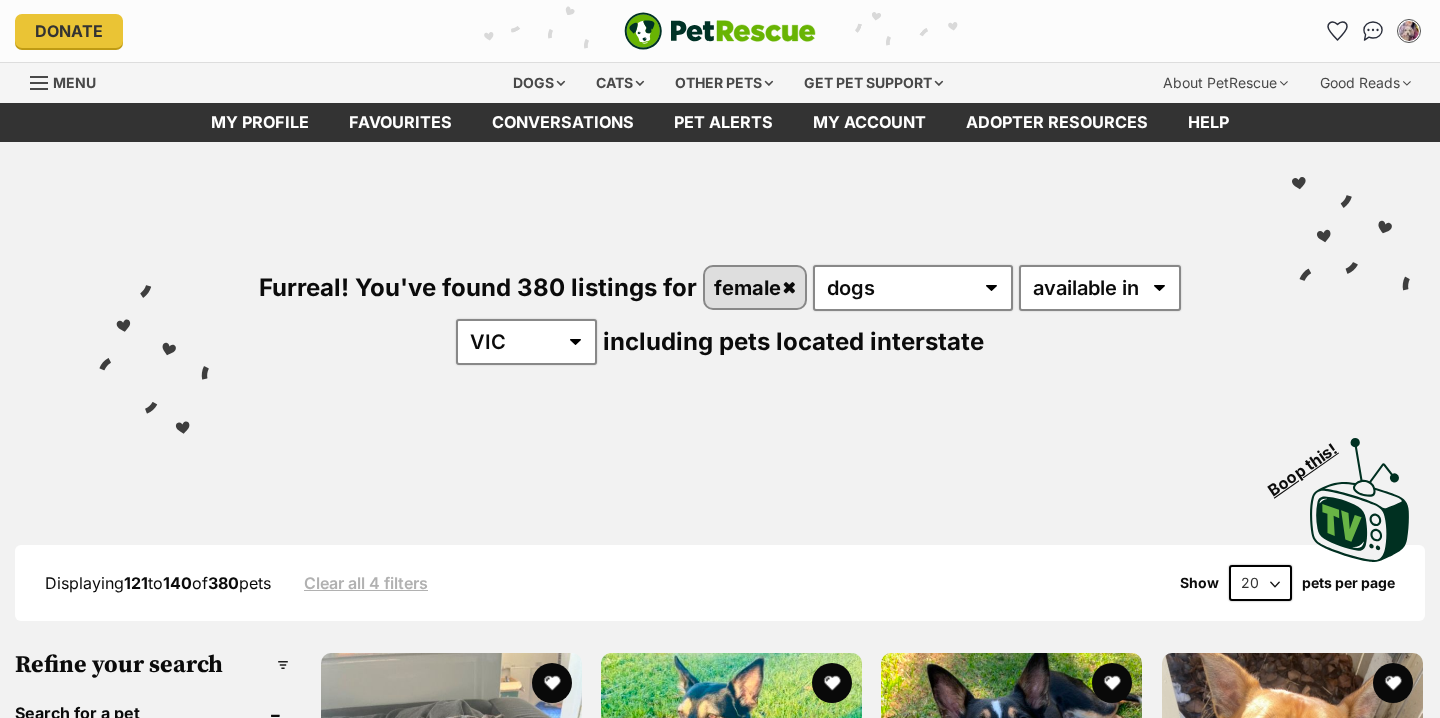 scroll, scrollTop: 1029, scrollLeft: 0, axis: vertical 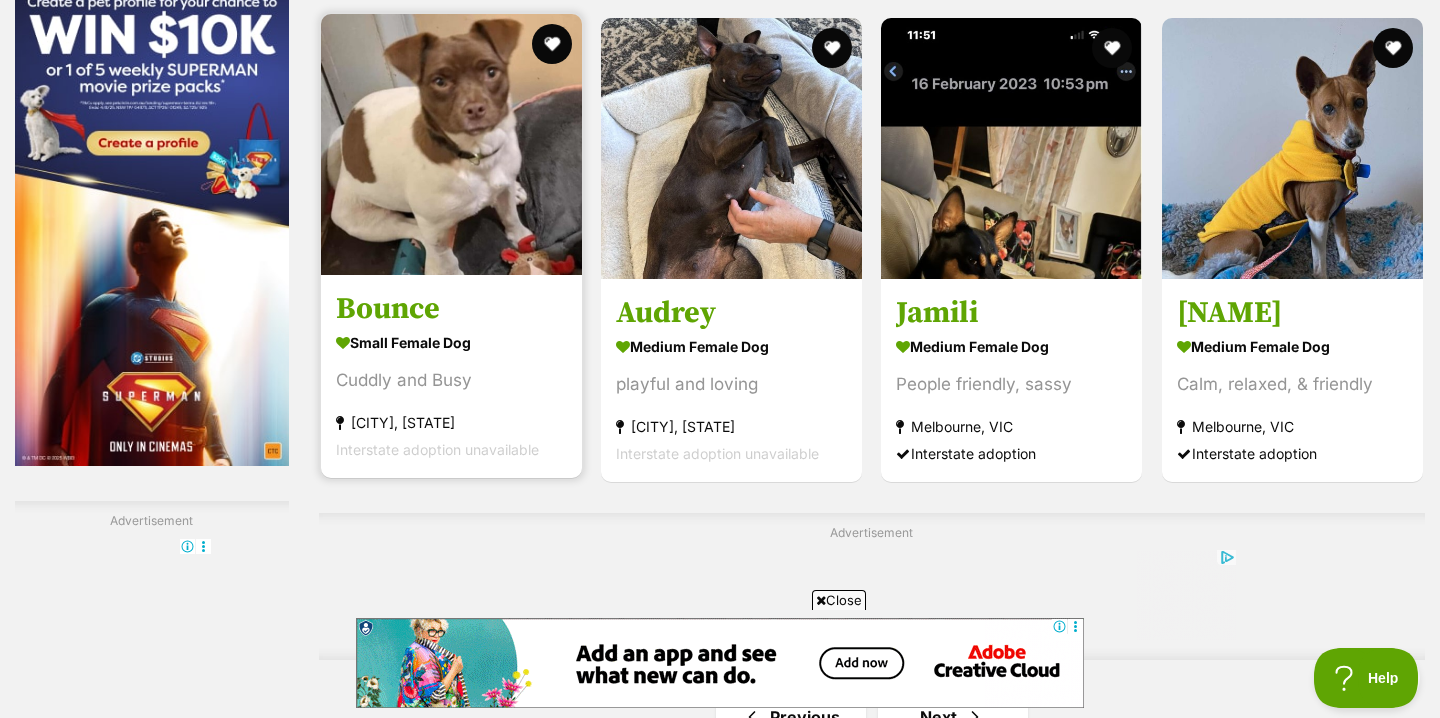 click at bounding box center (451, 144) 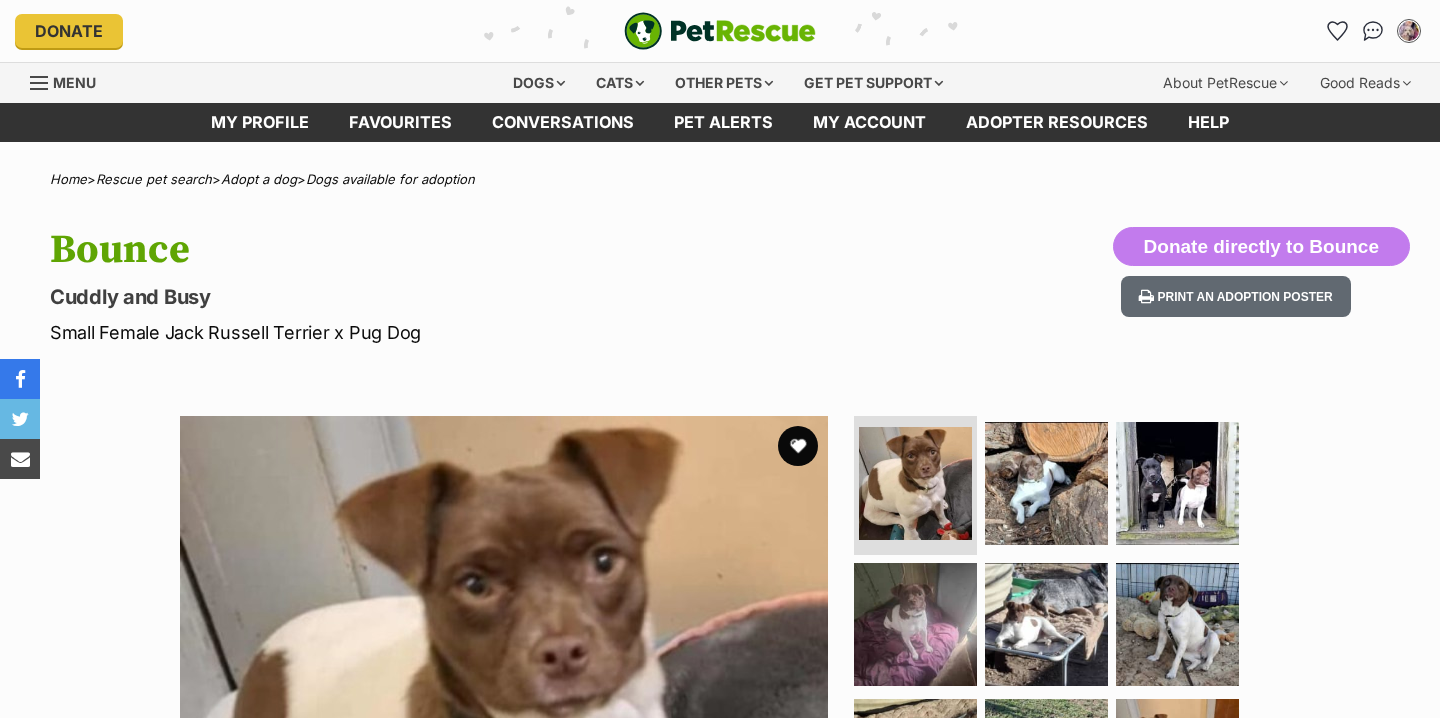 scroll, scrollTop: 0, scrollLeft: 0, axis: both 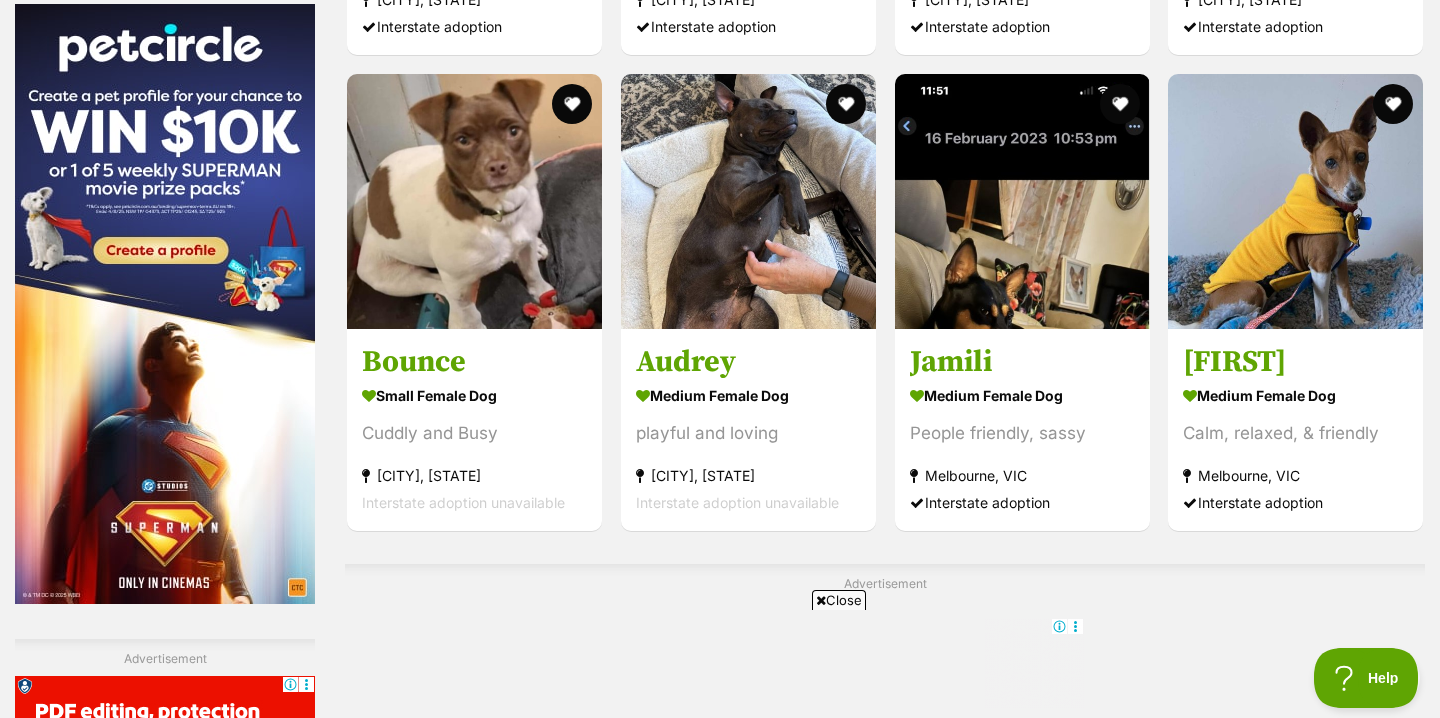 click at bounding box center (989, 927) 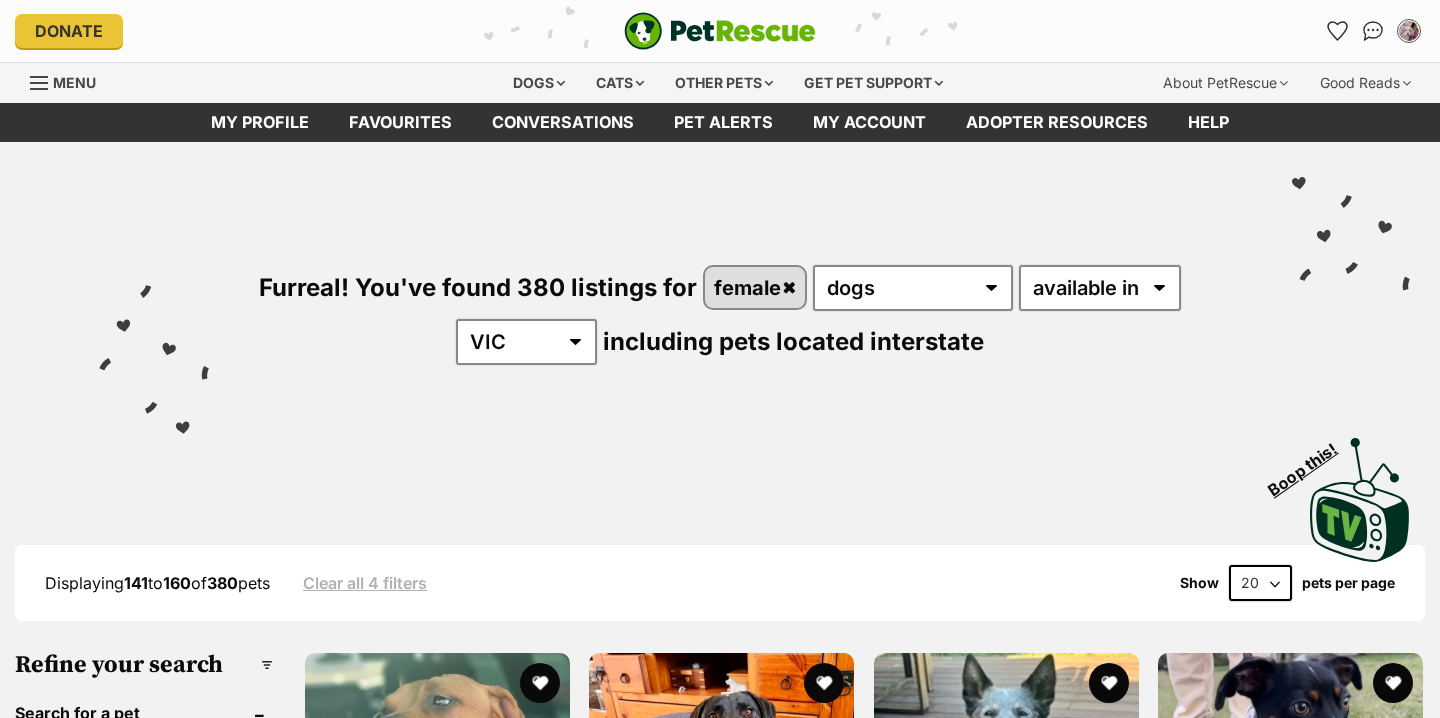 scroll, scrollTop: 0, scrollLeft: 0, axis: both 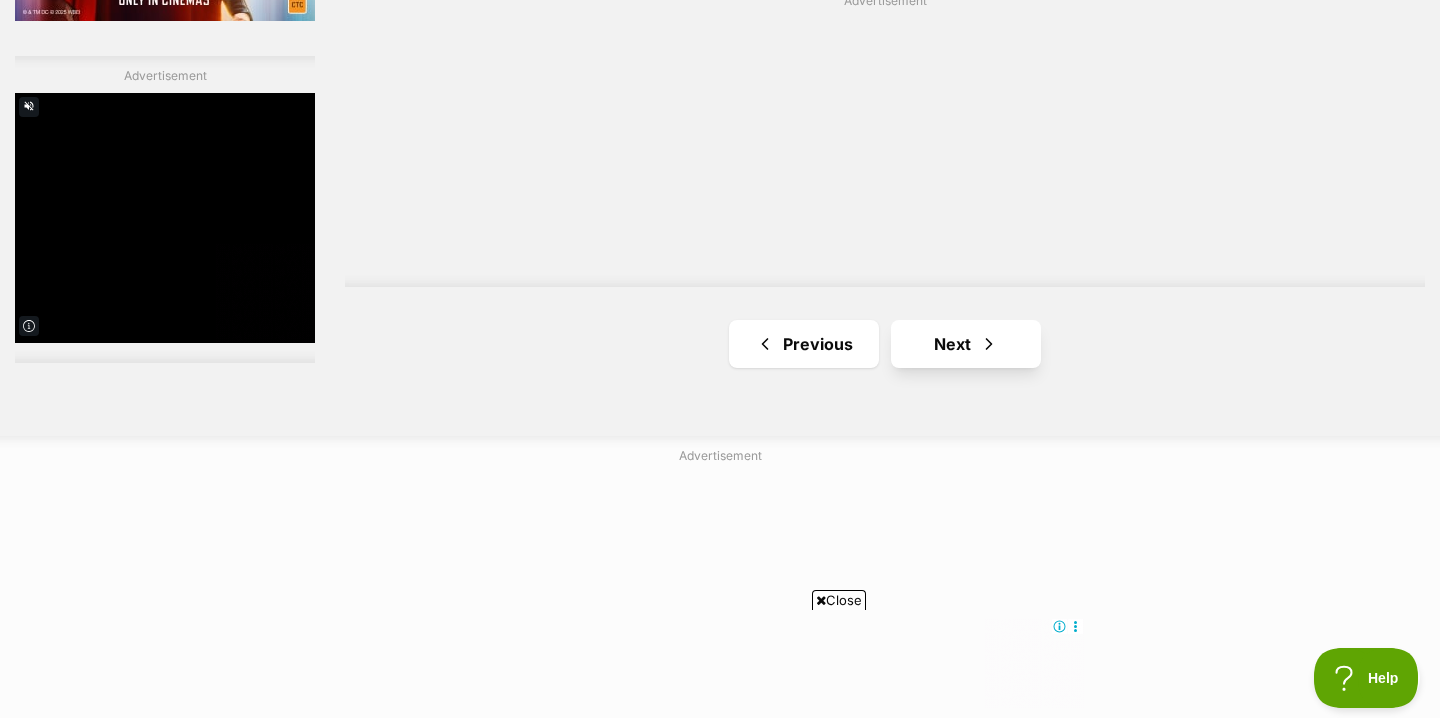 click on "Next" at bounding box center [966, 344] 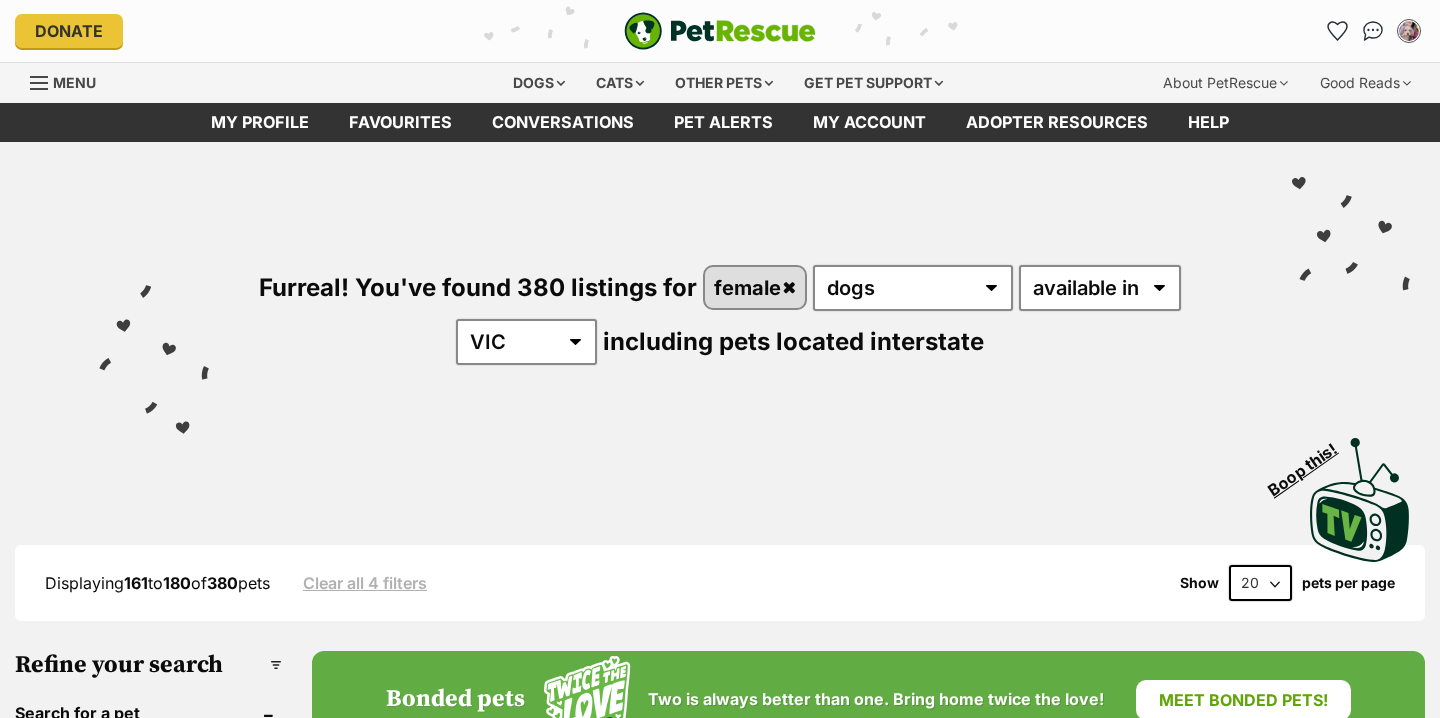 scroll, scrollTop: 0, scrollLeft: 0, axis: both 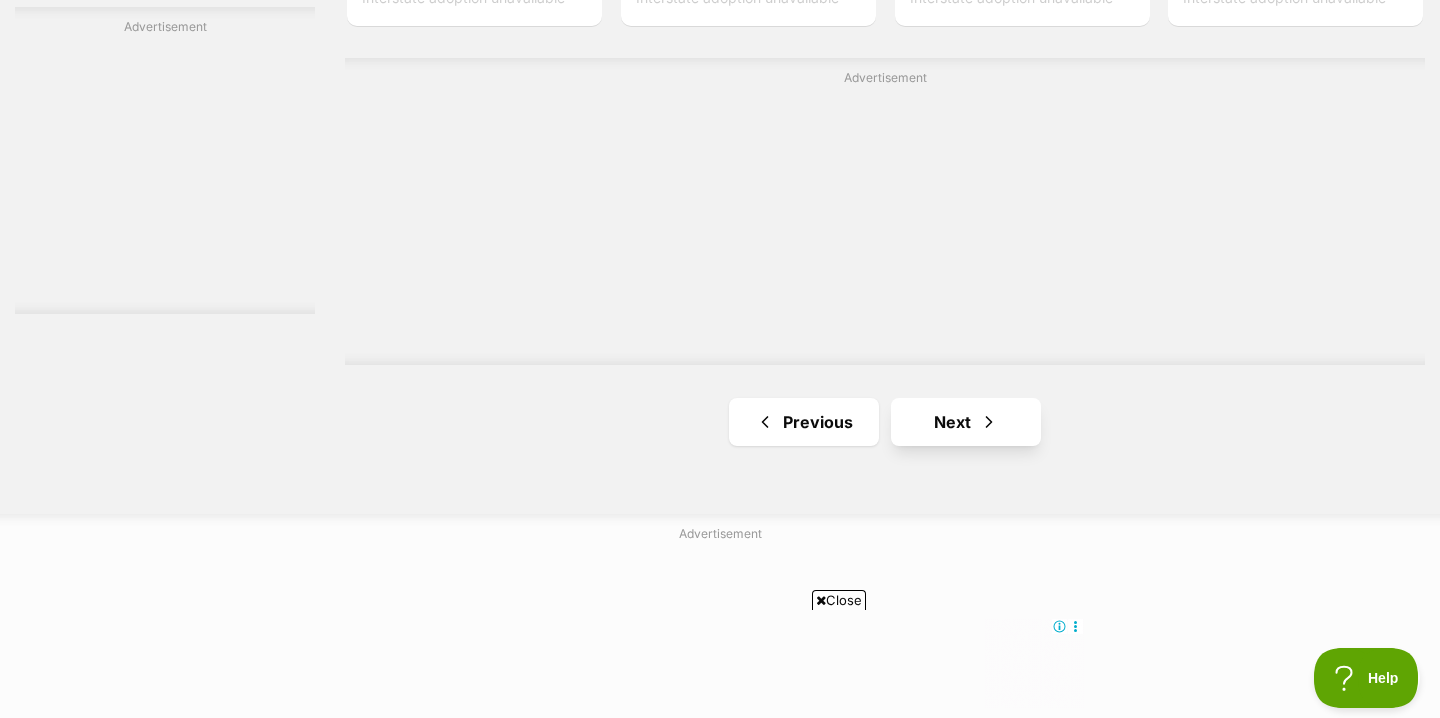 click on "Next" at bounding box center [966, 422] 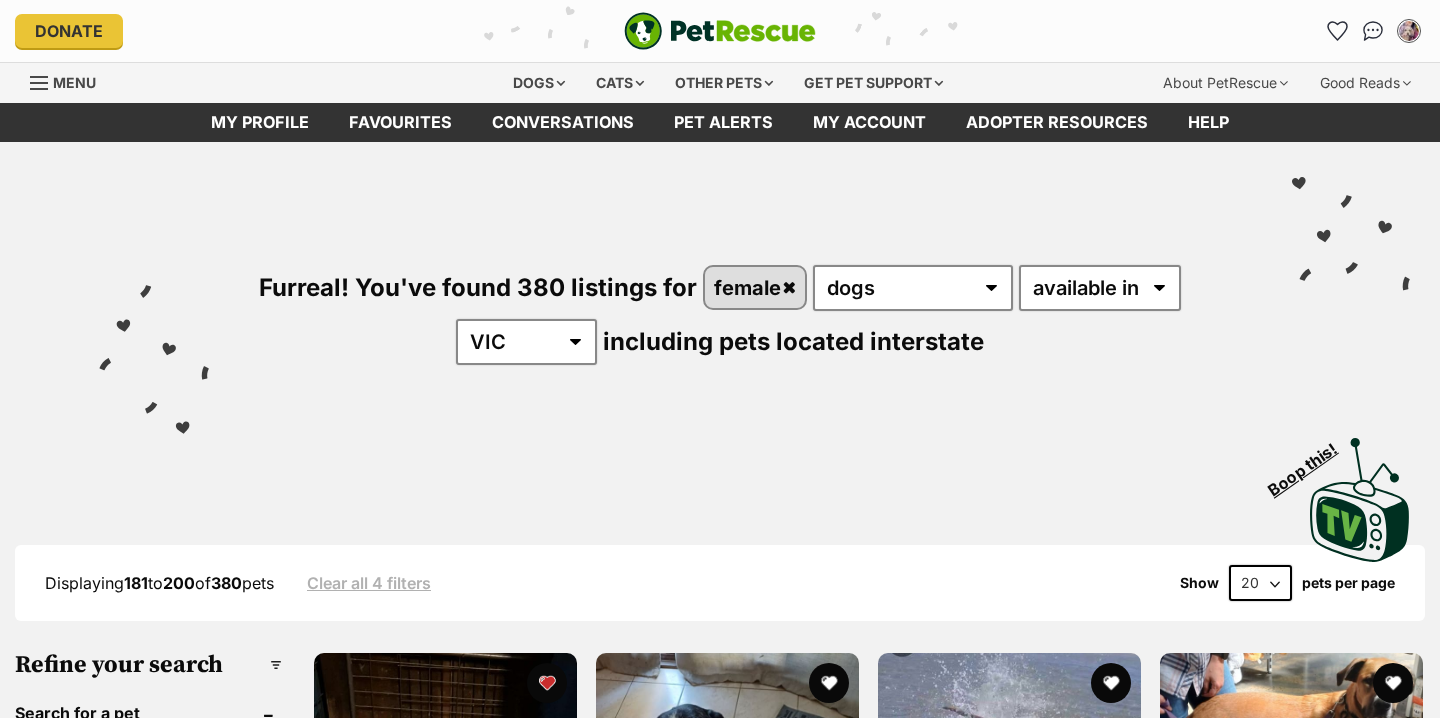 scroll, scrollTop: 0, scrollLeft: 0, axis: both 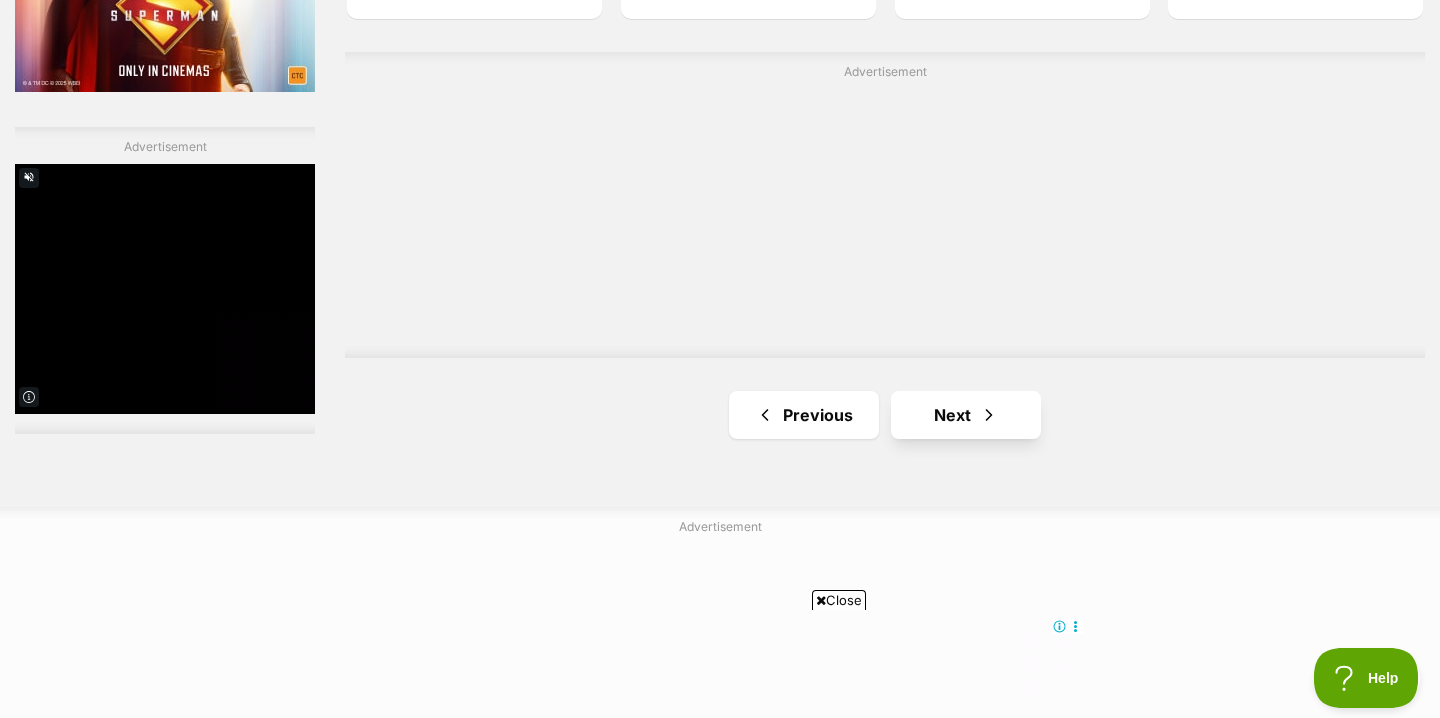 click on "Next" at bounding box center [966, 415] 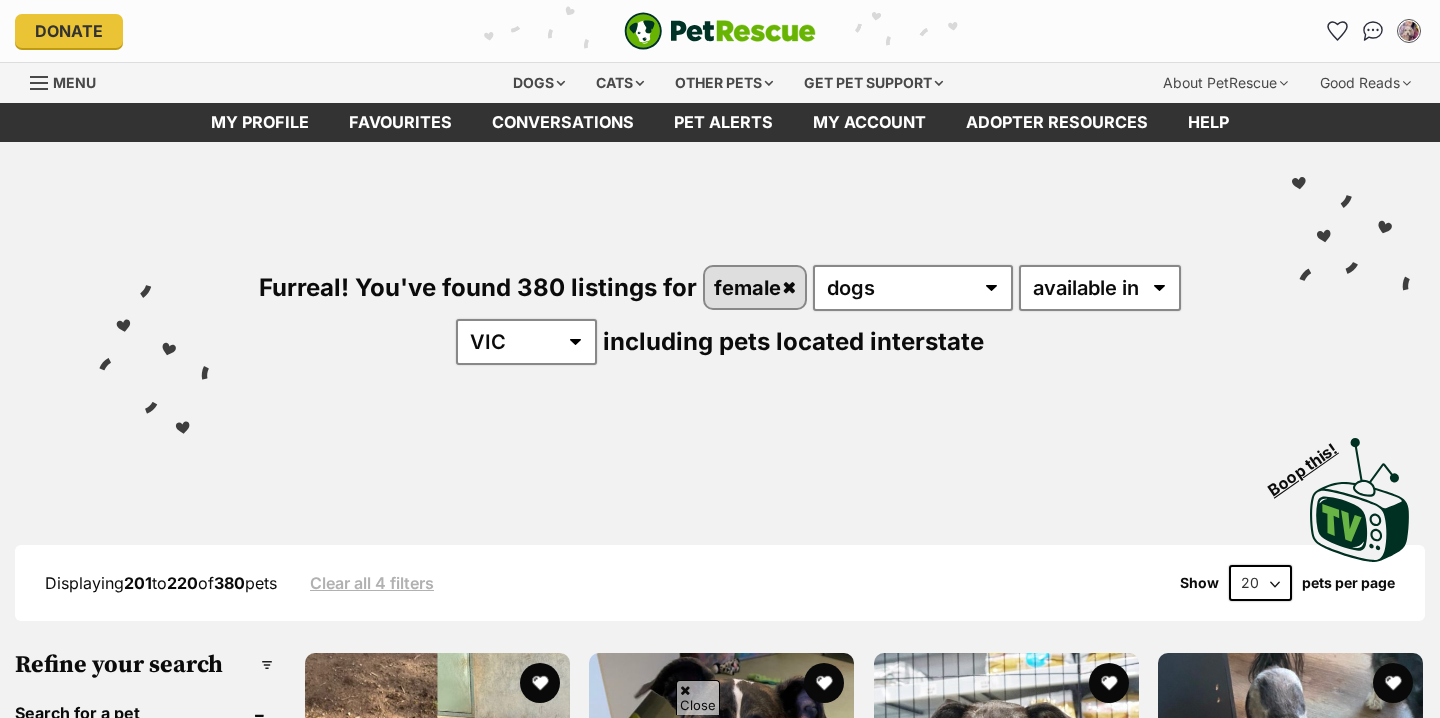 scroll, scrollTop: 498, scrollLeft: 0, axis: vertical 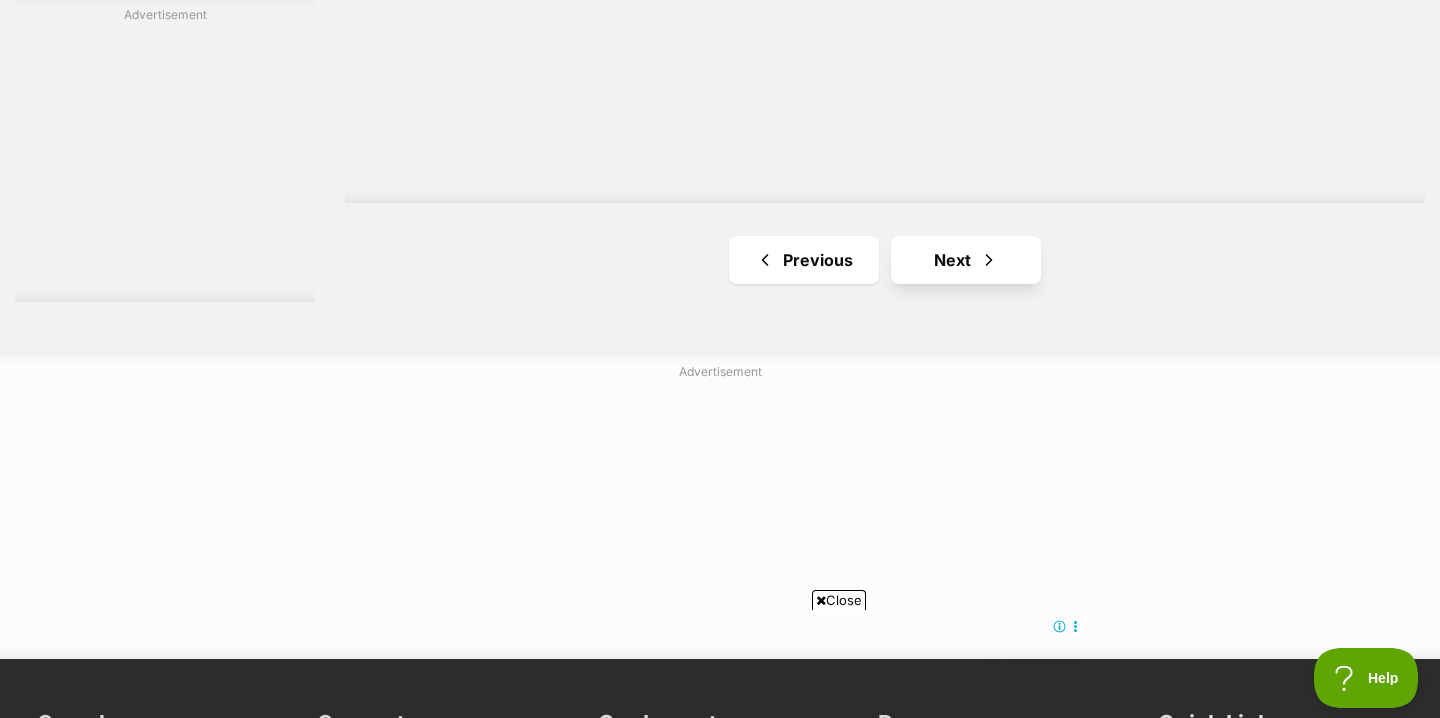click at bounding box center [989, 260] 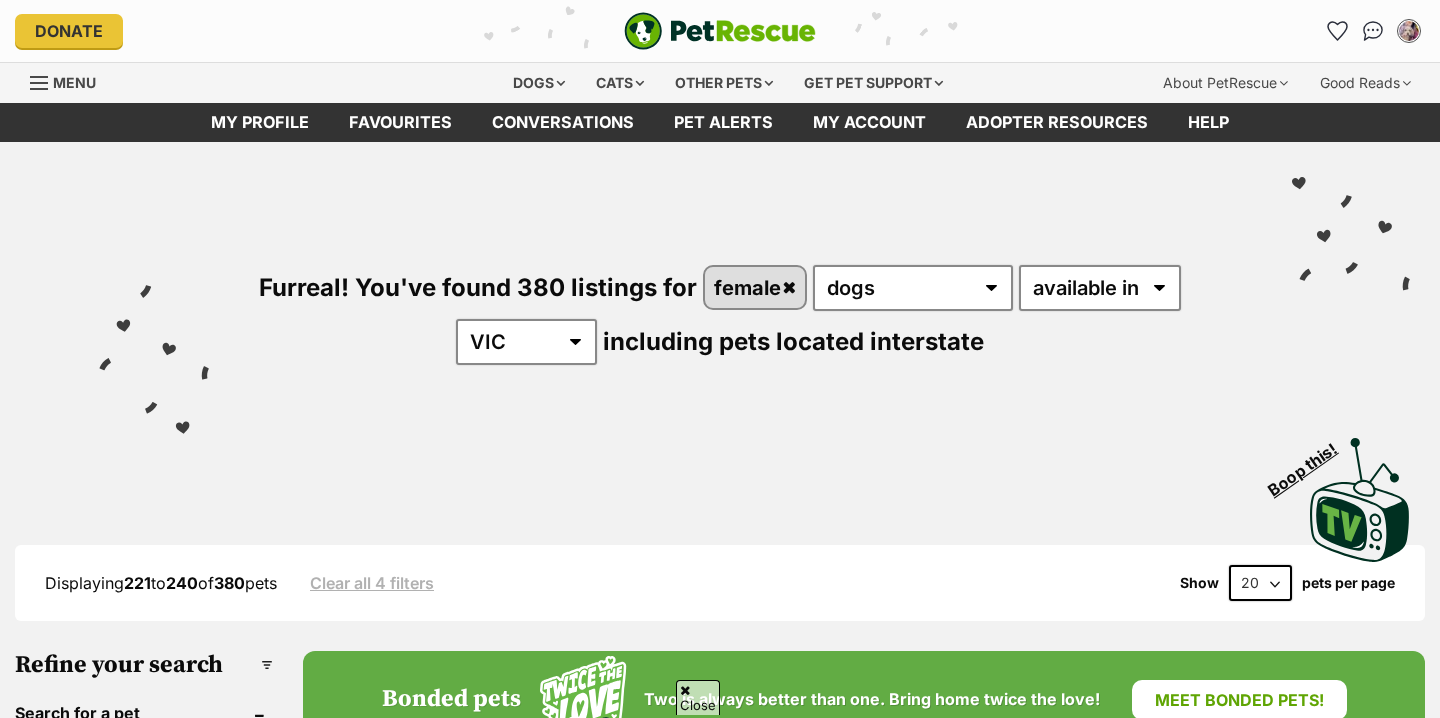 scroll, scrollTop: 181, scrollLeft: 0, axis: vertical 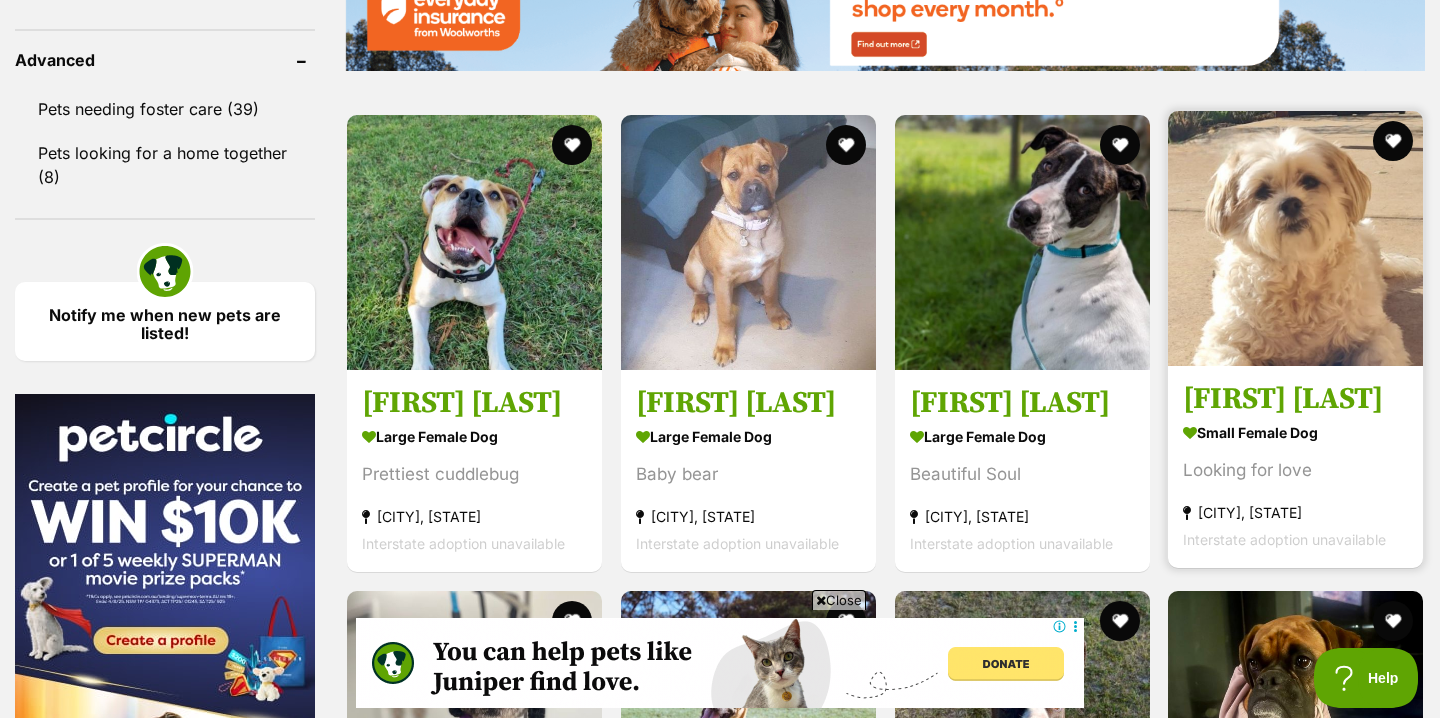 click at bounding box center (1295, 238) 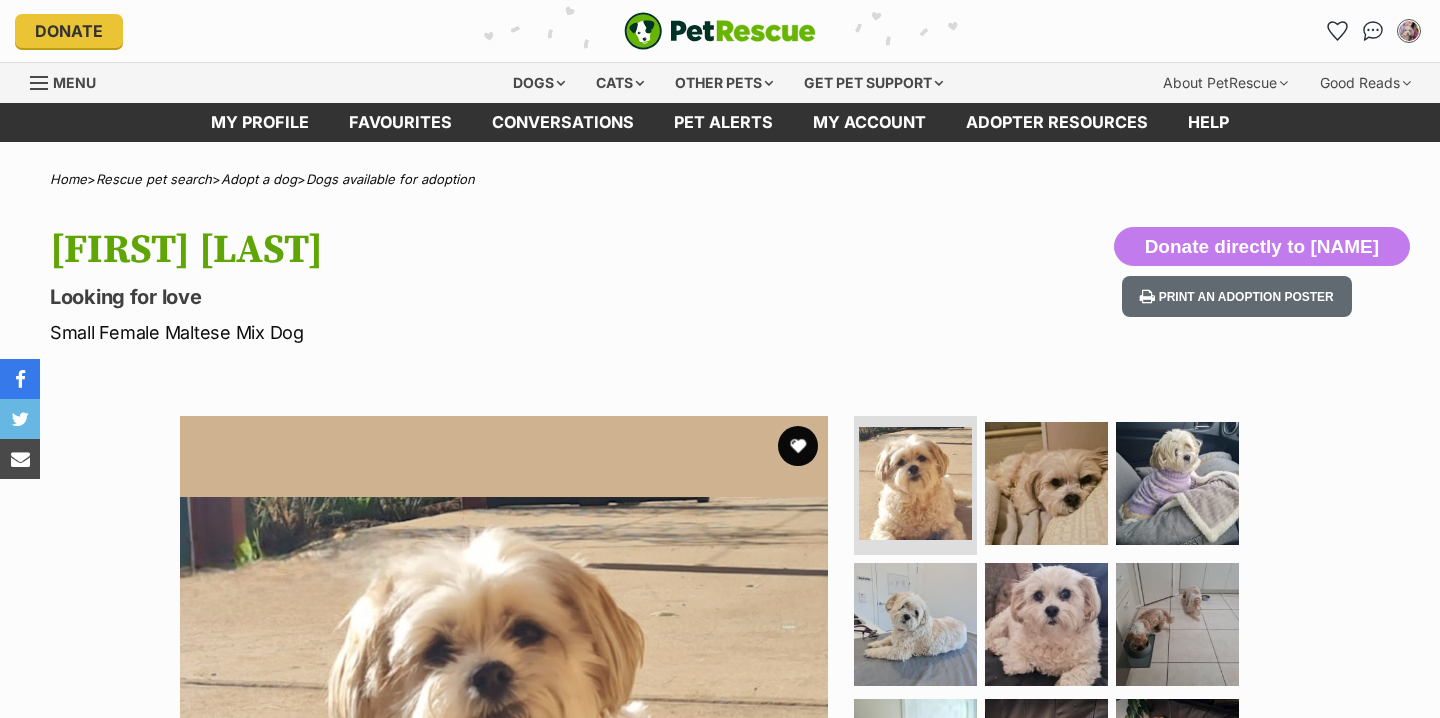 scroll, scrollTop: 39, scrollLeft: 0, axis: vertical 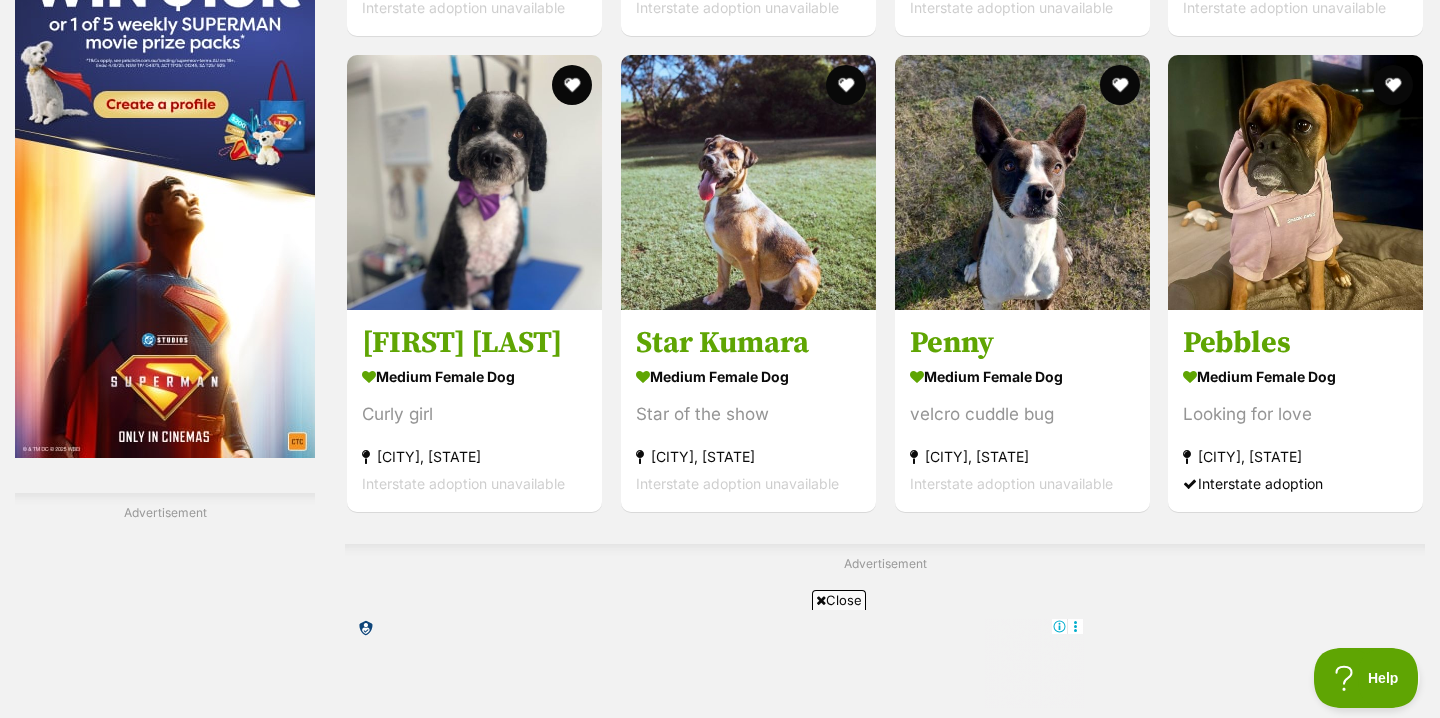 click on "Next" at bounding box center (966, 908) 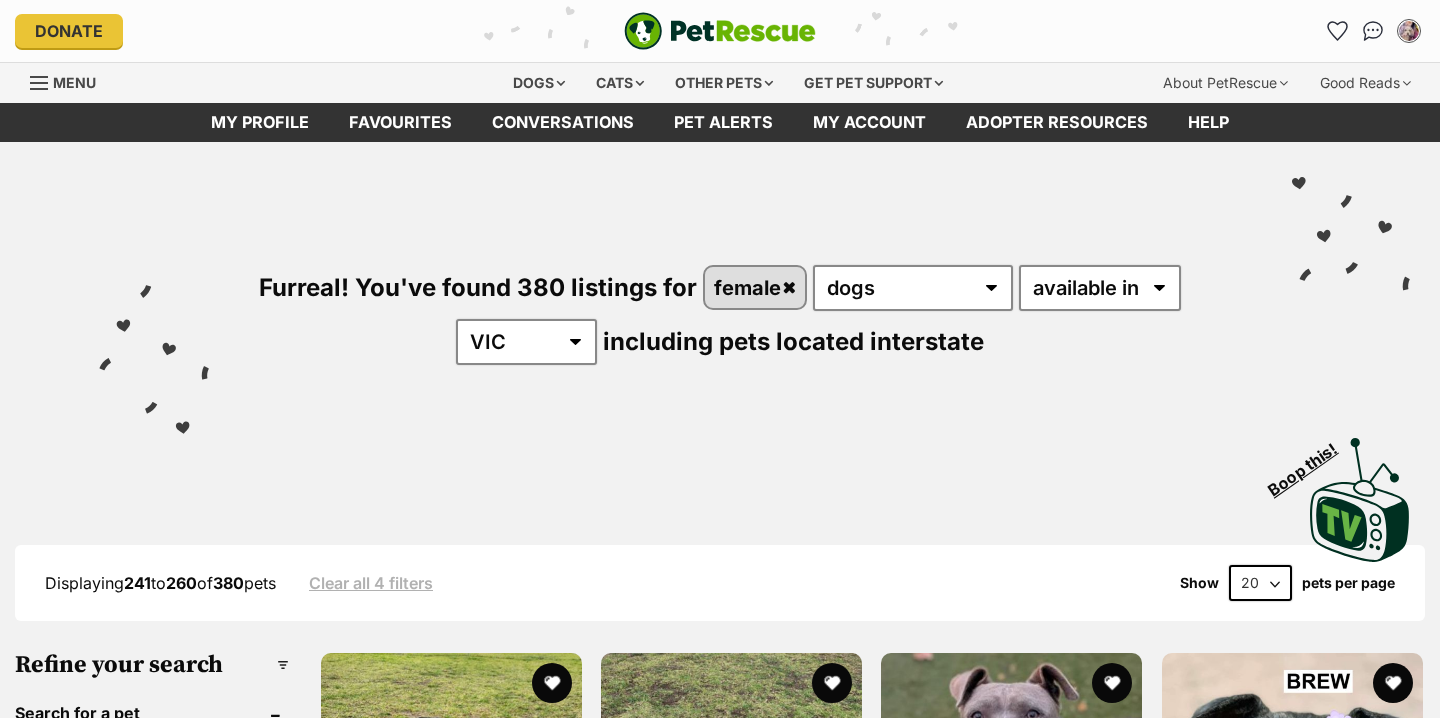 scroll, scrollTop: 214, scrollLeft: 0, axis: vertical 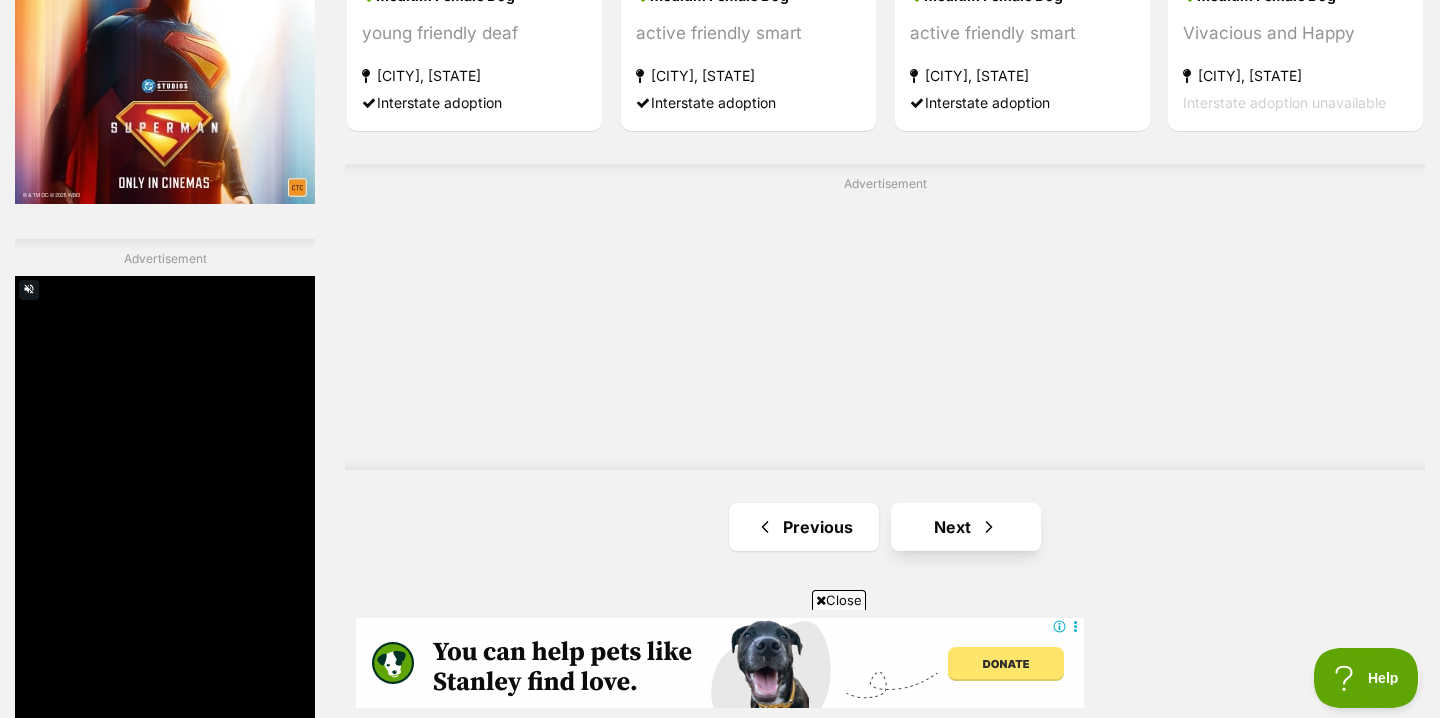 click on "Next" at bounding box center (966, 527) 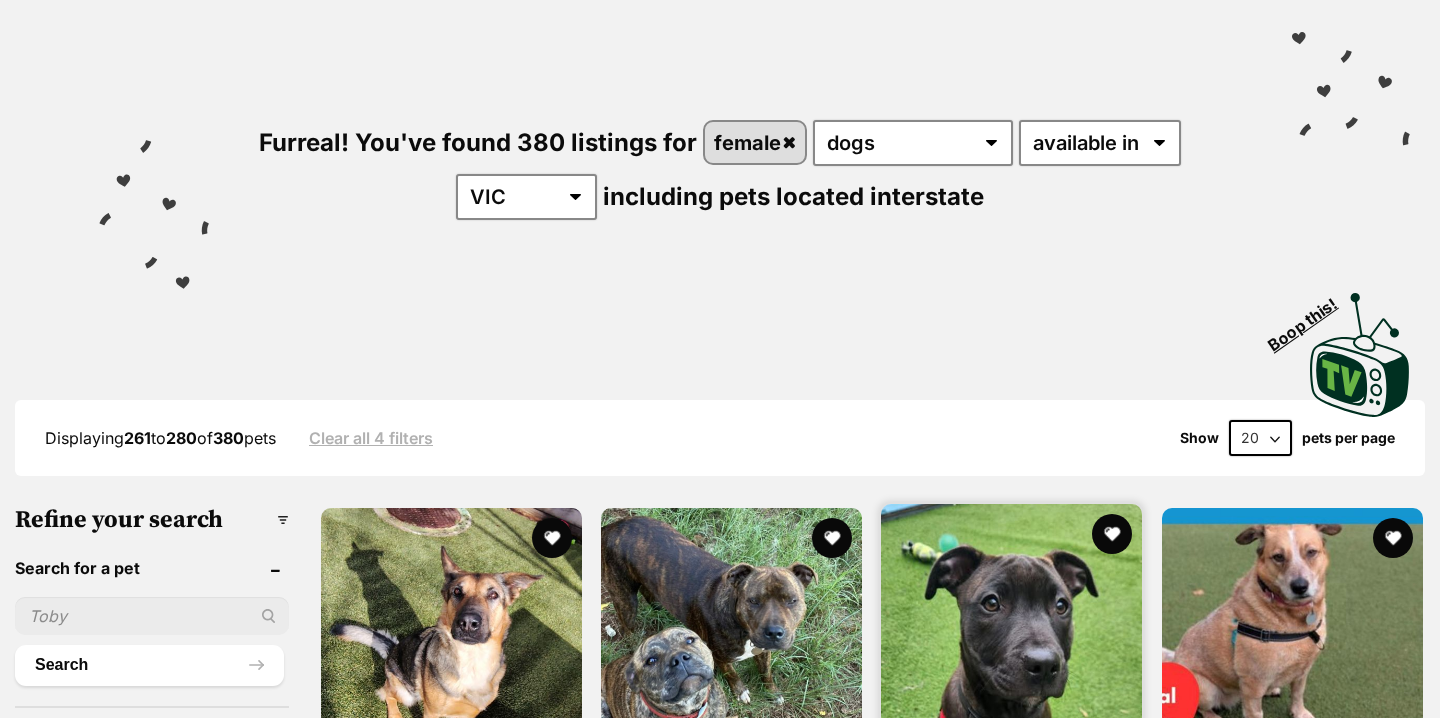 scroll, scrollTop: 0, scrollLeft: 0, axis: both 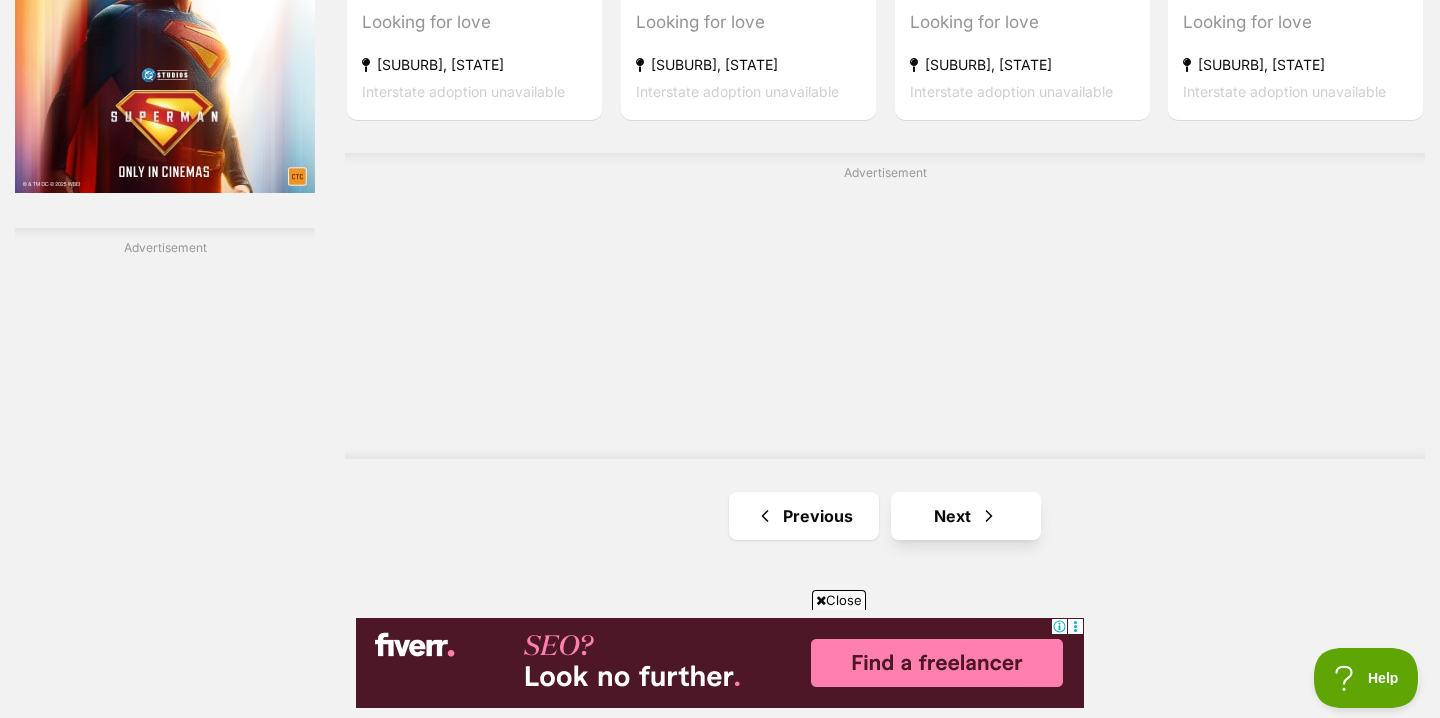 click on "Next" at bounding box center (966, 516) 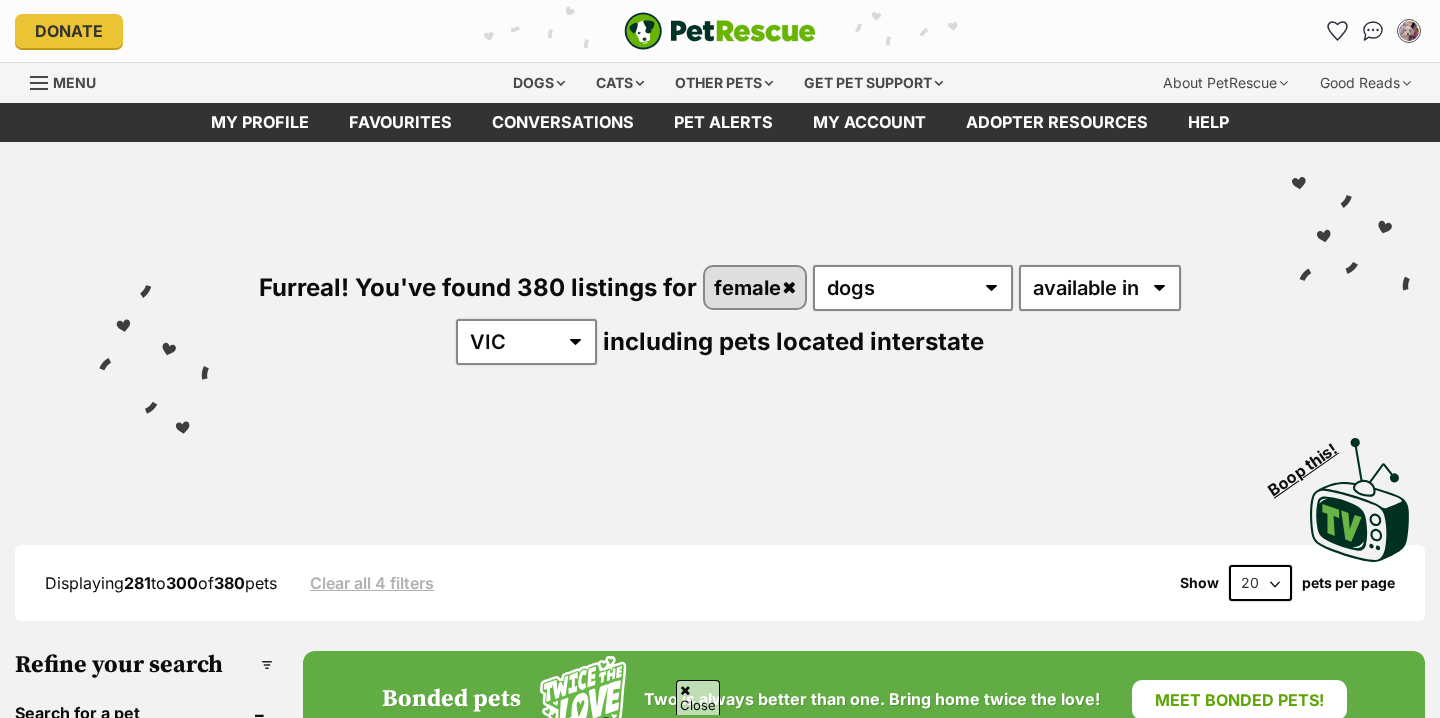 scroll, scrollTop: 528, scrollLeft: 0, axis: vertical 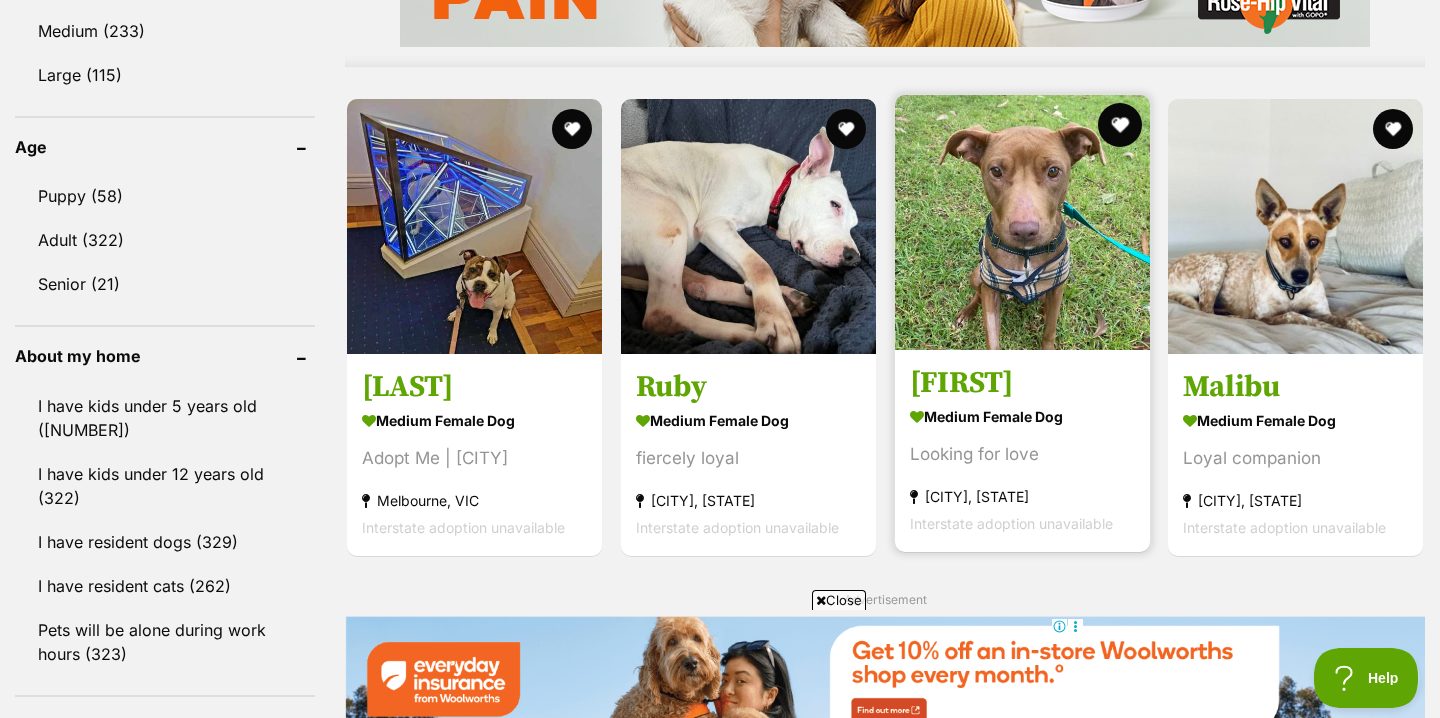 click at bounding box center (1119, 125) 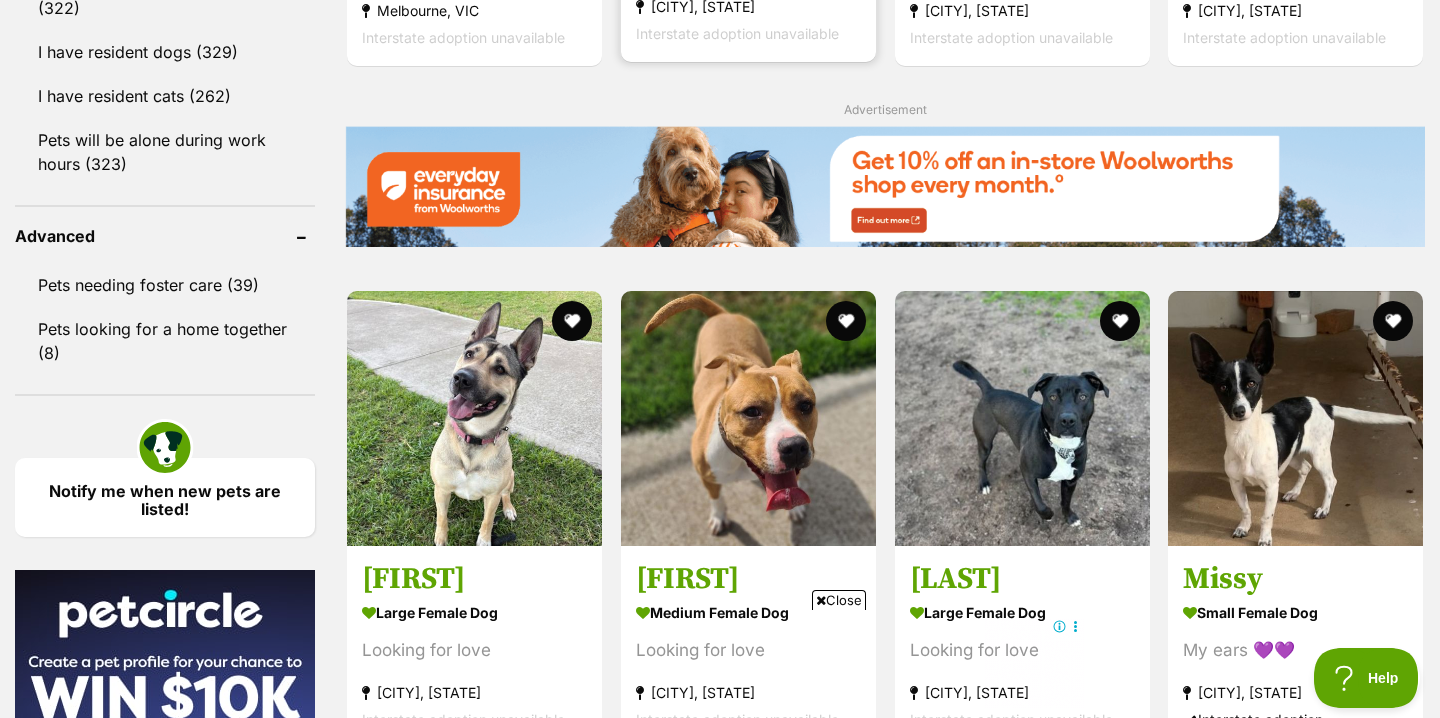 scroll, scrollTop: 2476, scrollLeft: 0, axis: vertical 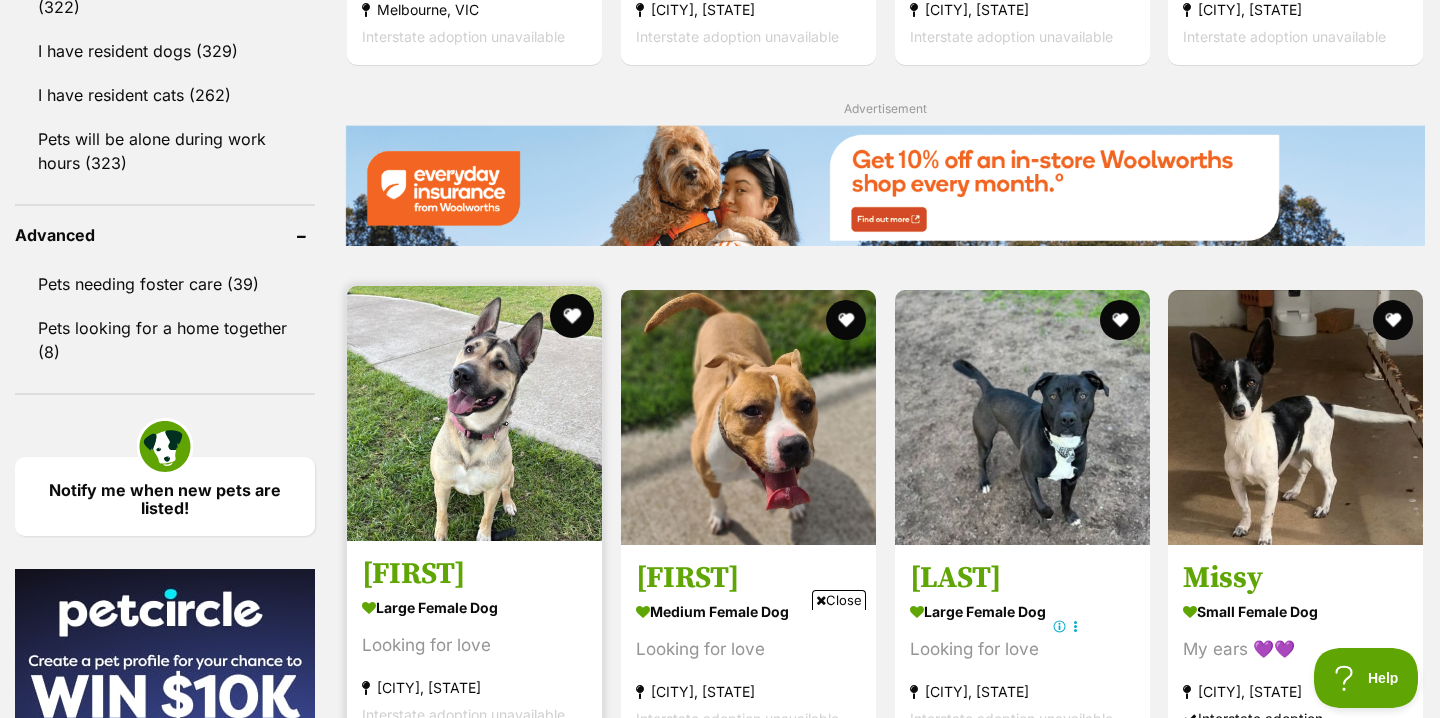 click at bounding box center (572, 316) 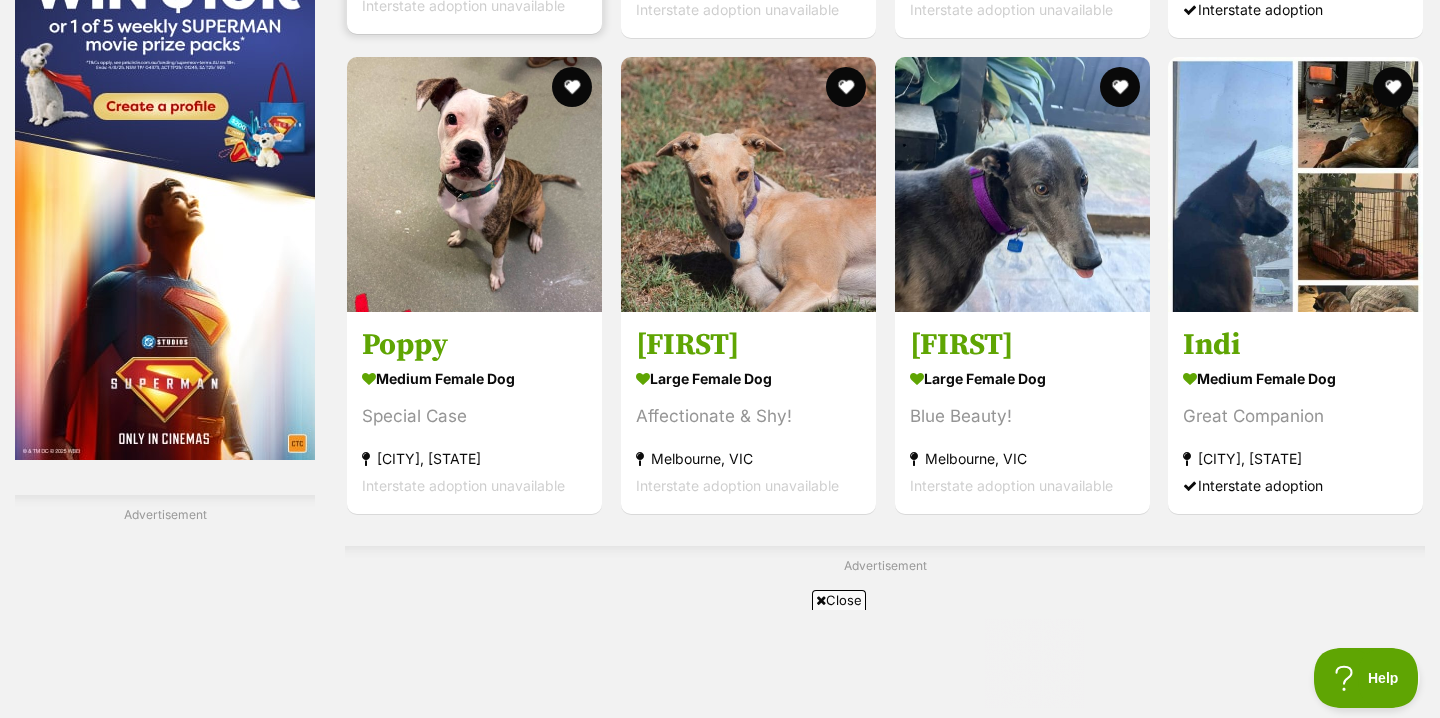scroll, scrollTop: 3203, scrollLeft: 0, axis: vertical 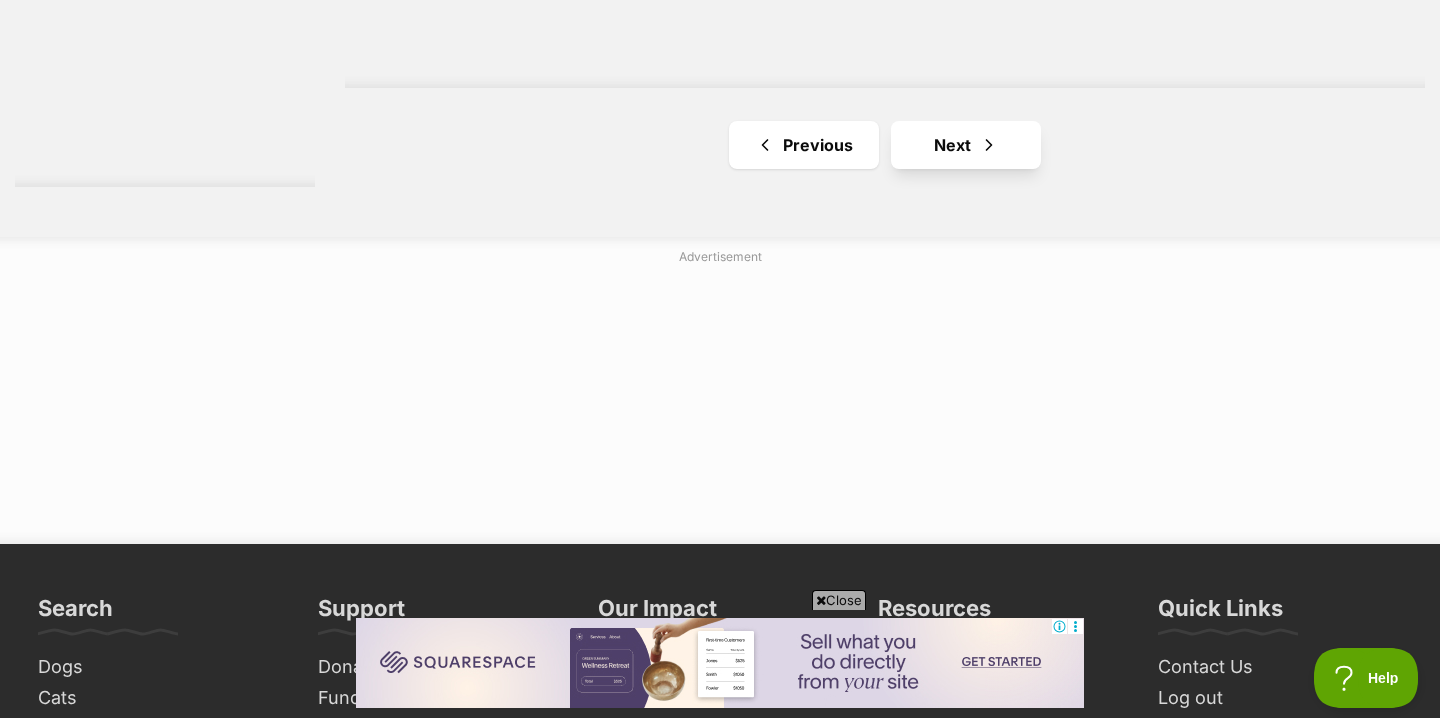click at bounding box center (989, 145) 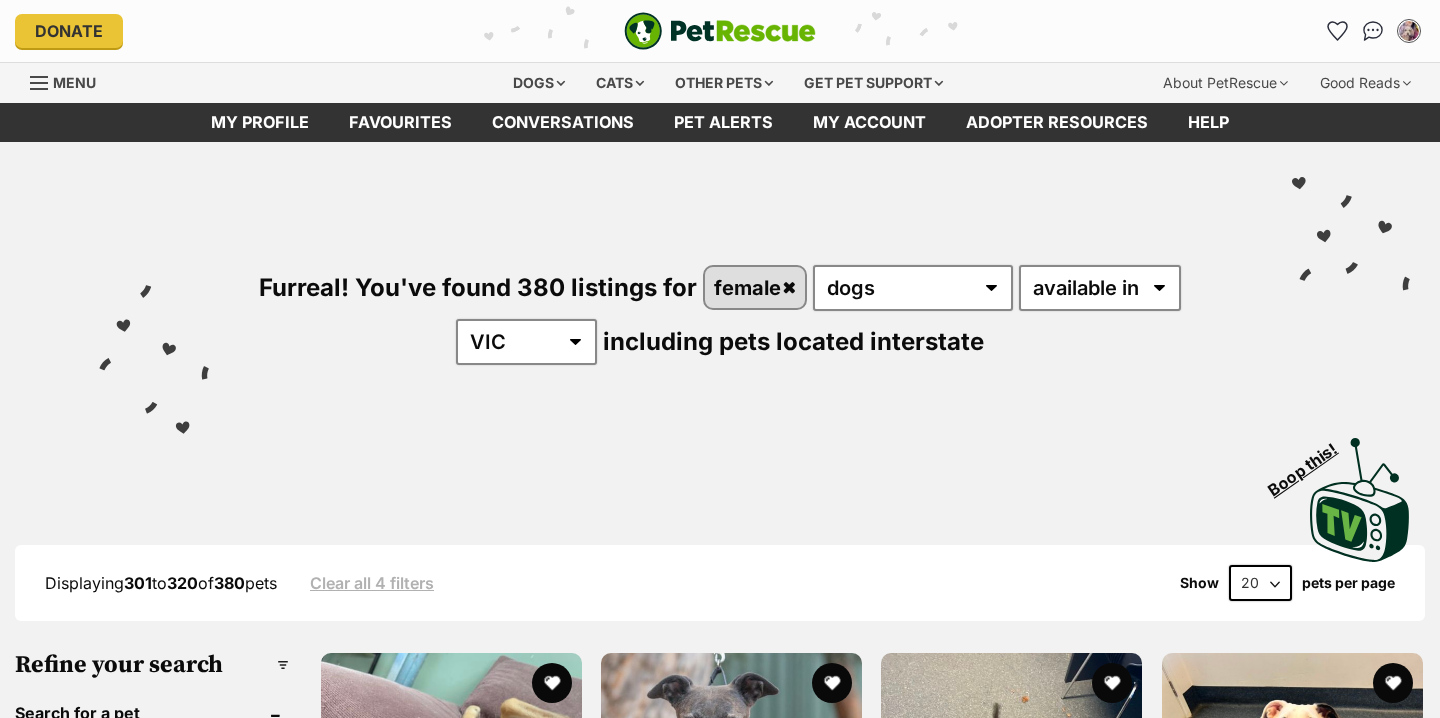 scroll, scrollTop: 0, scrollLeft: 0, axis: both 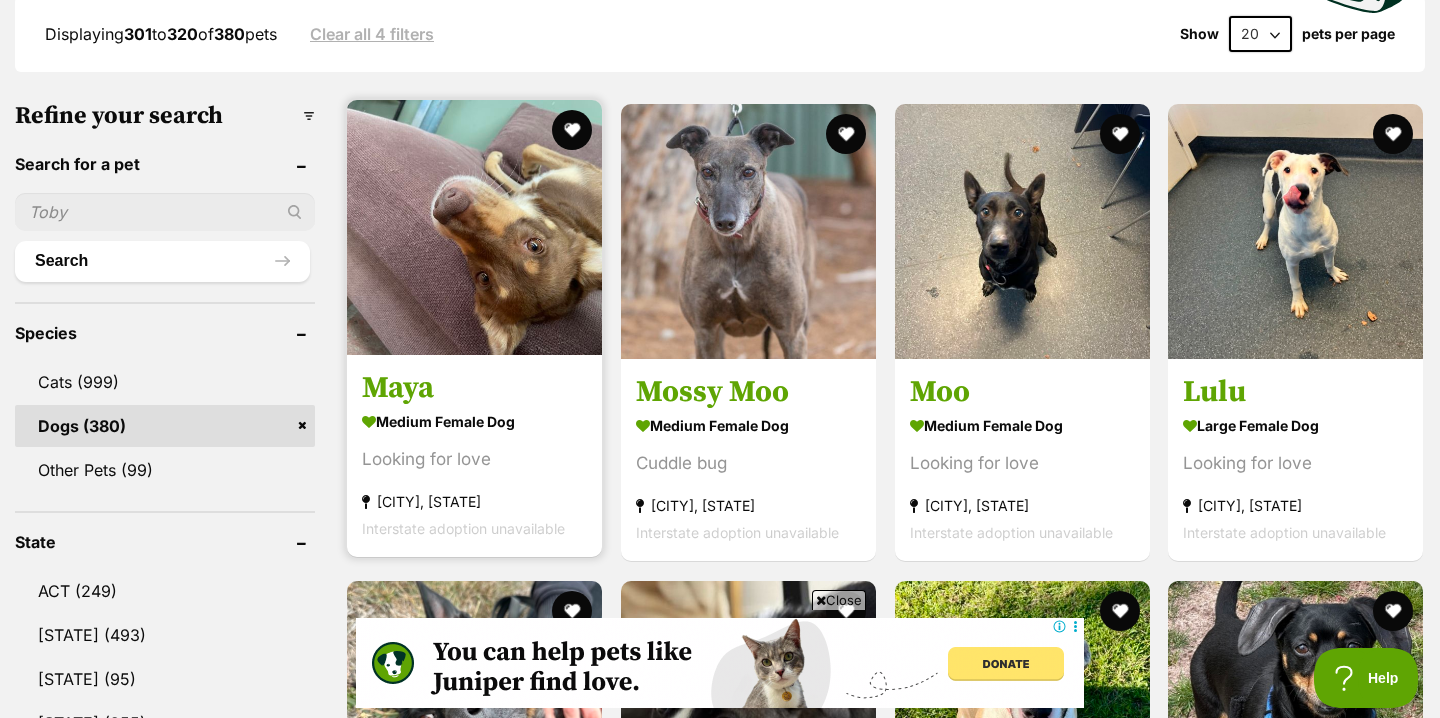 click at bounding box center (474, 227) 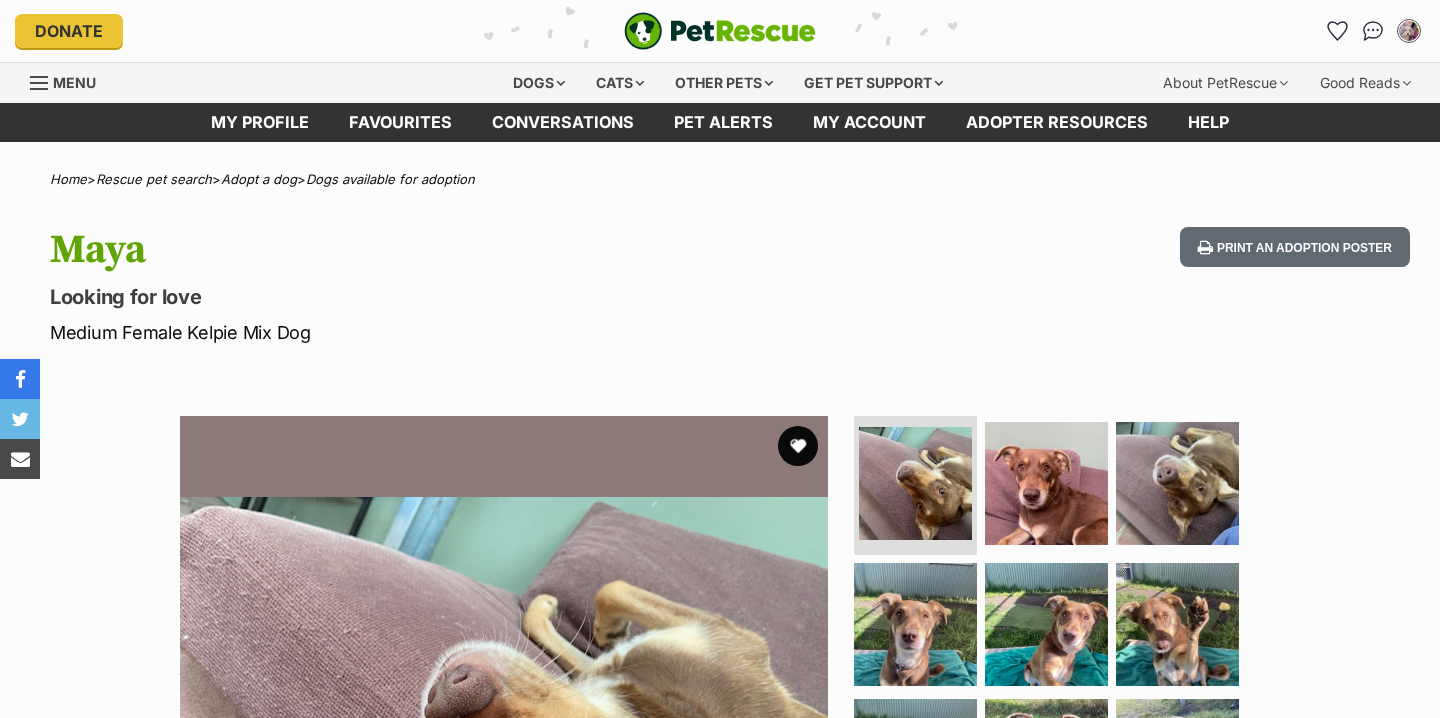 scroll, scrollTop: 175, scrollLeft: 0, axis: vertical 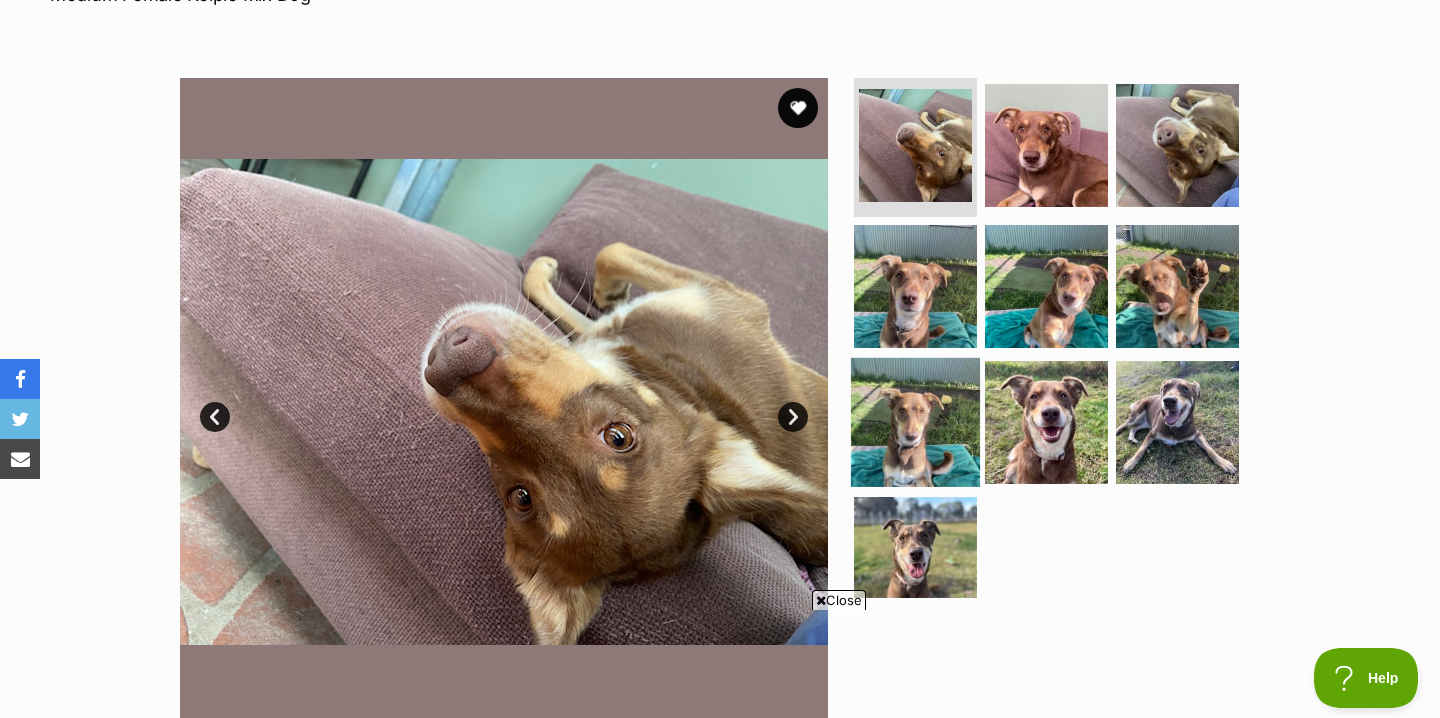 click at bounding box center [915, 422] 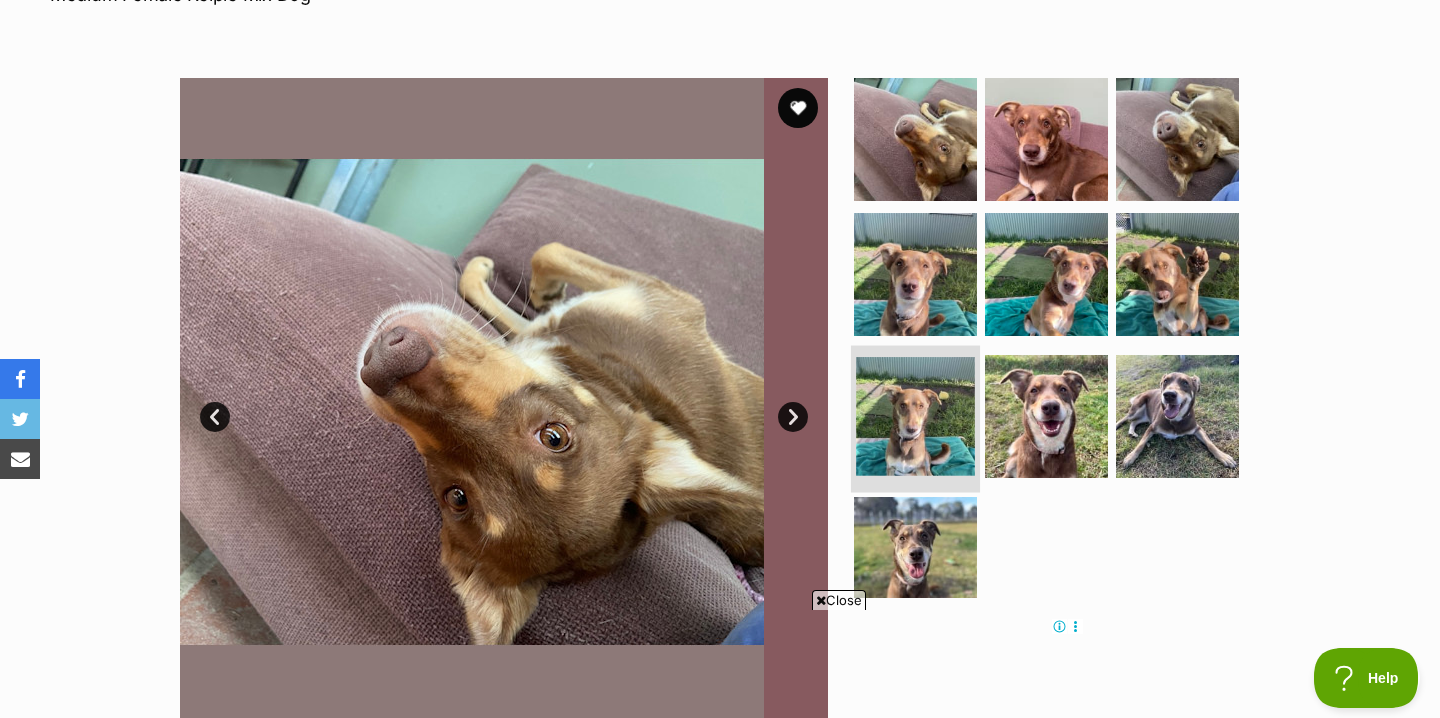 scroll, scrollTop: 0, scrollLeft: 0, axis: both 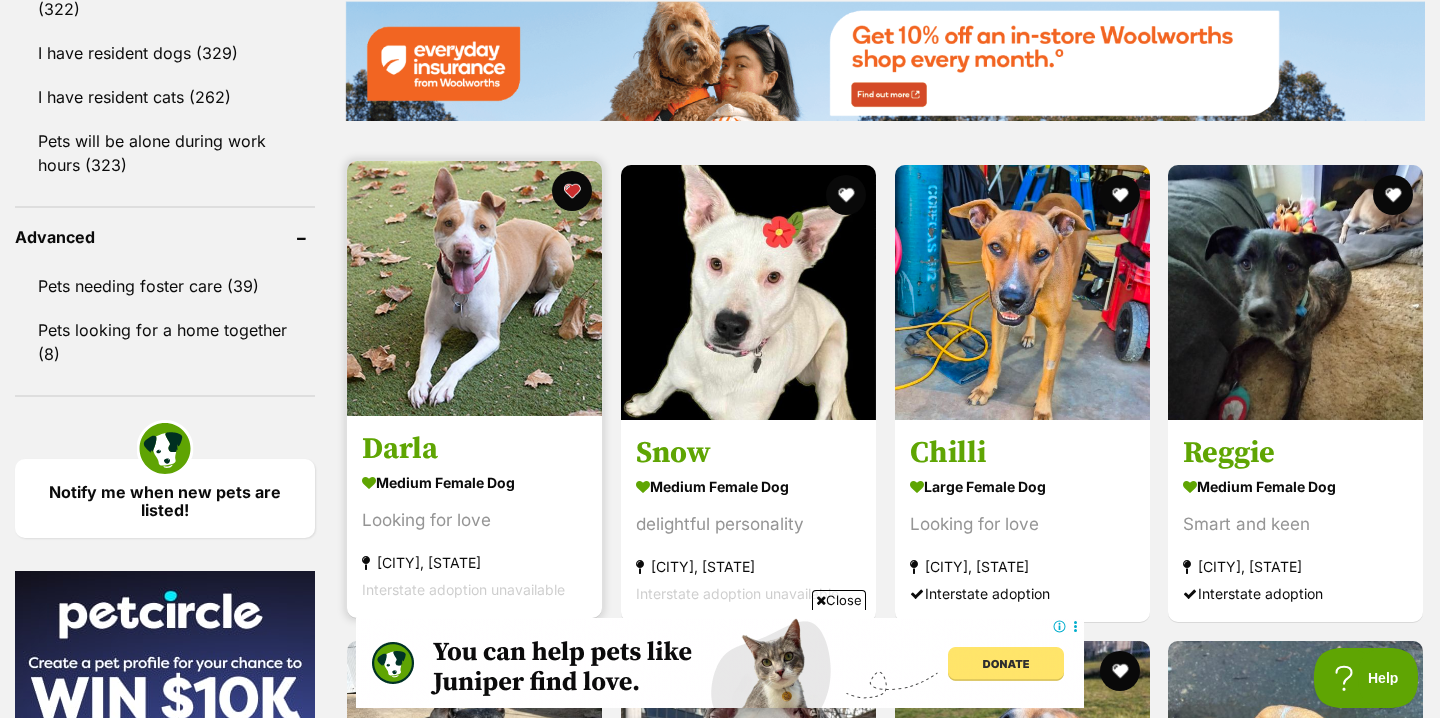 click at bounding box center [474, 288] 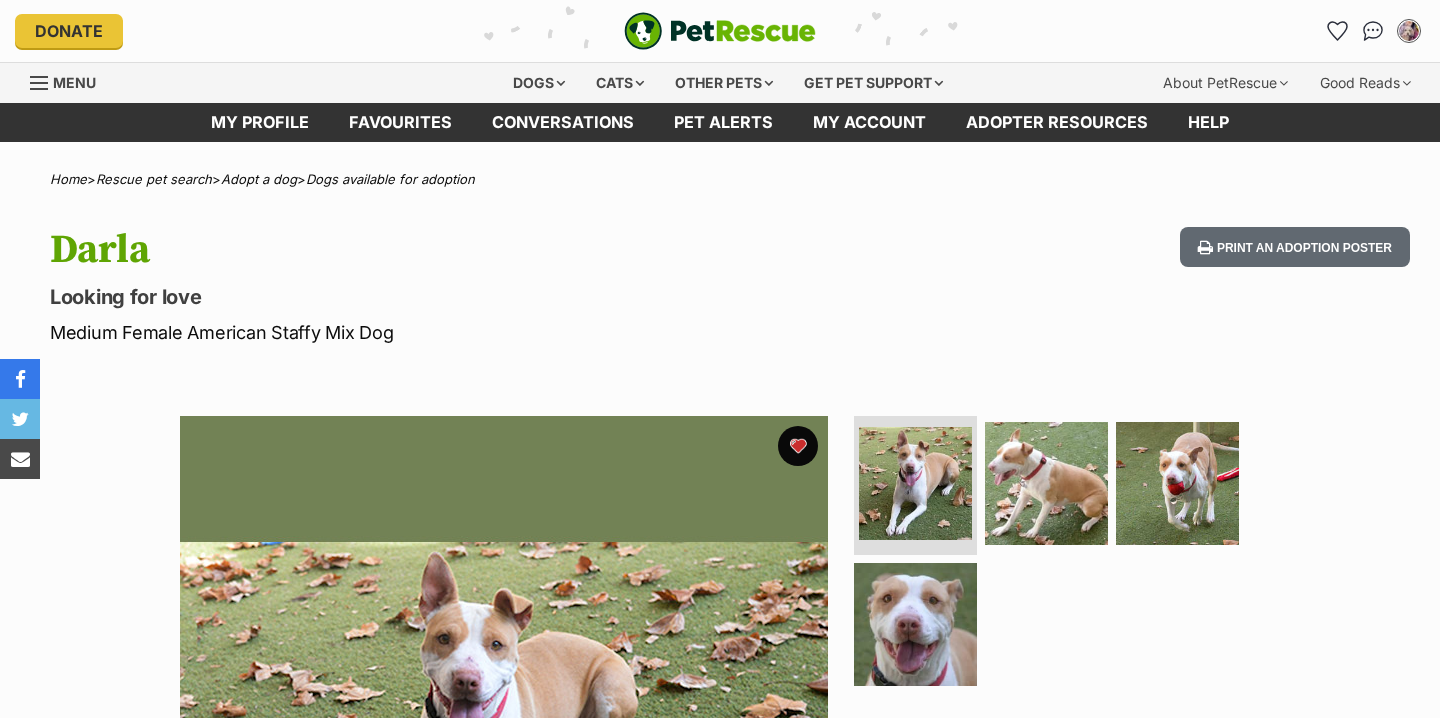 scroll, scrollTop: 0, scrollLeft: 0, axis: both 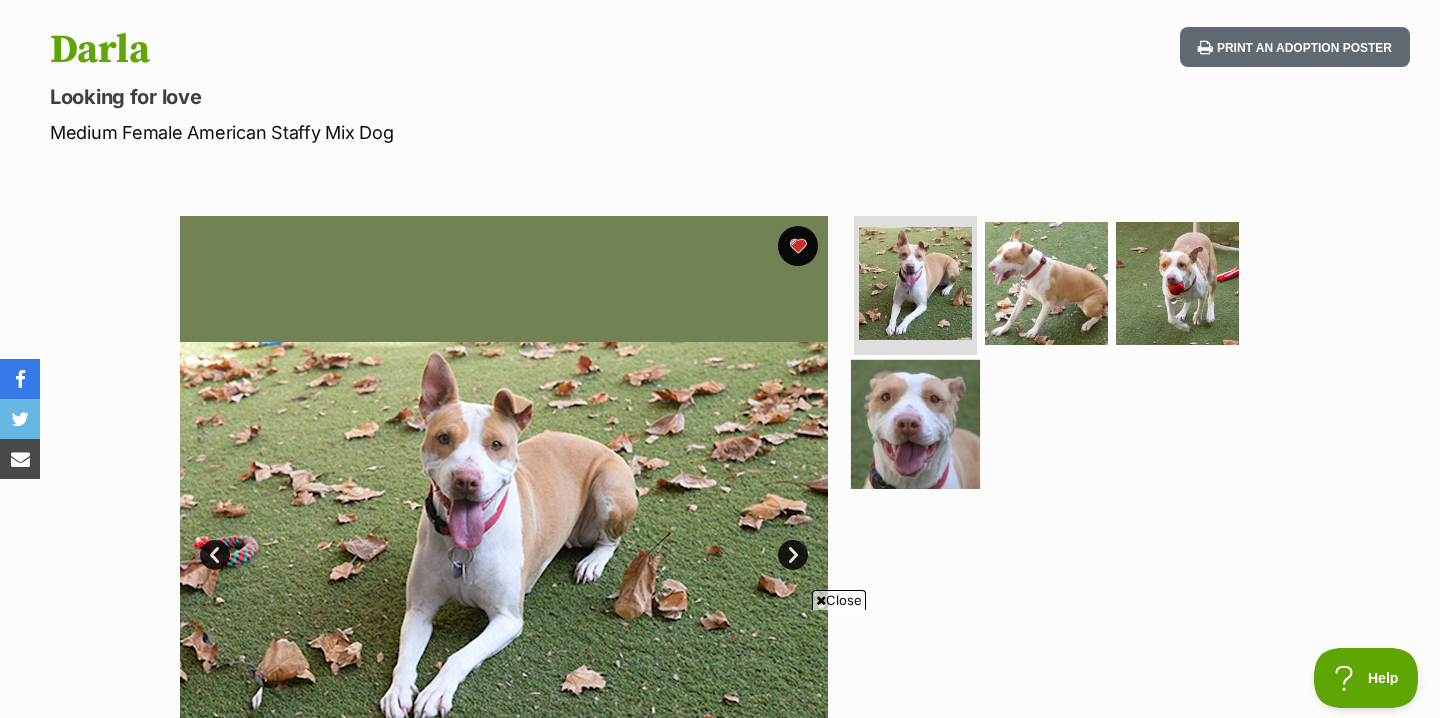 click at bounding box center [915, 424] 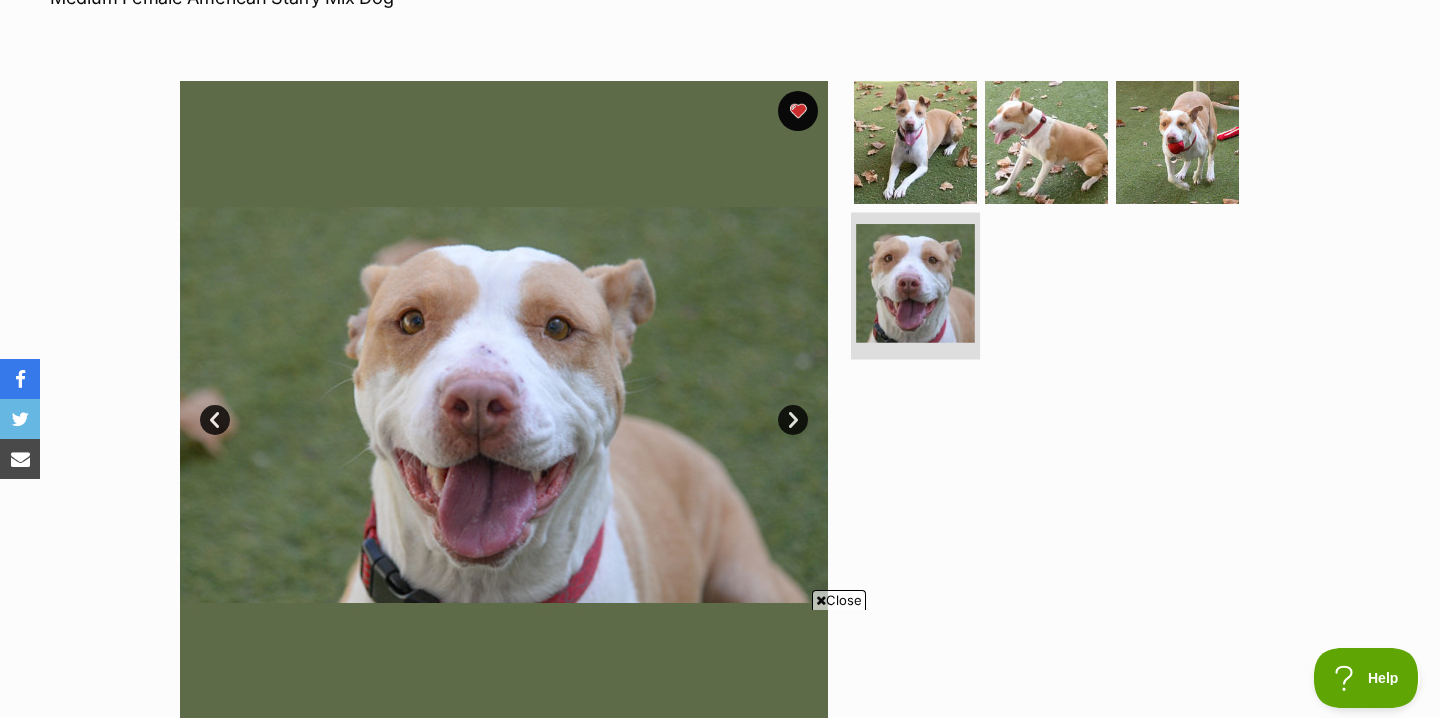 scroll, scrollTop: 337, scrollLeft: 0, axis: vertical 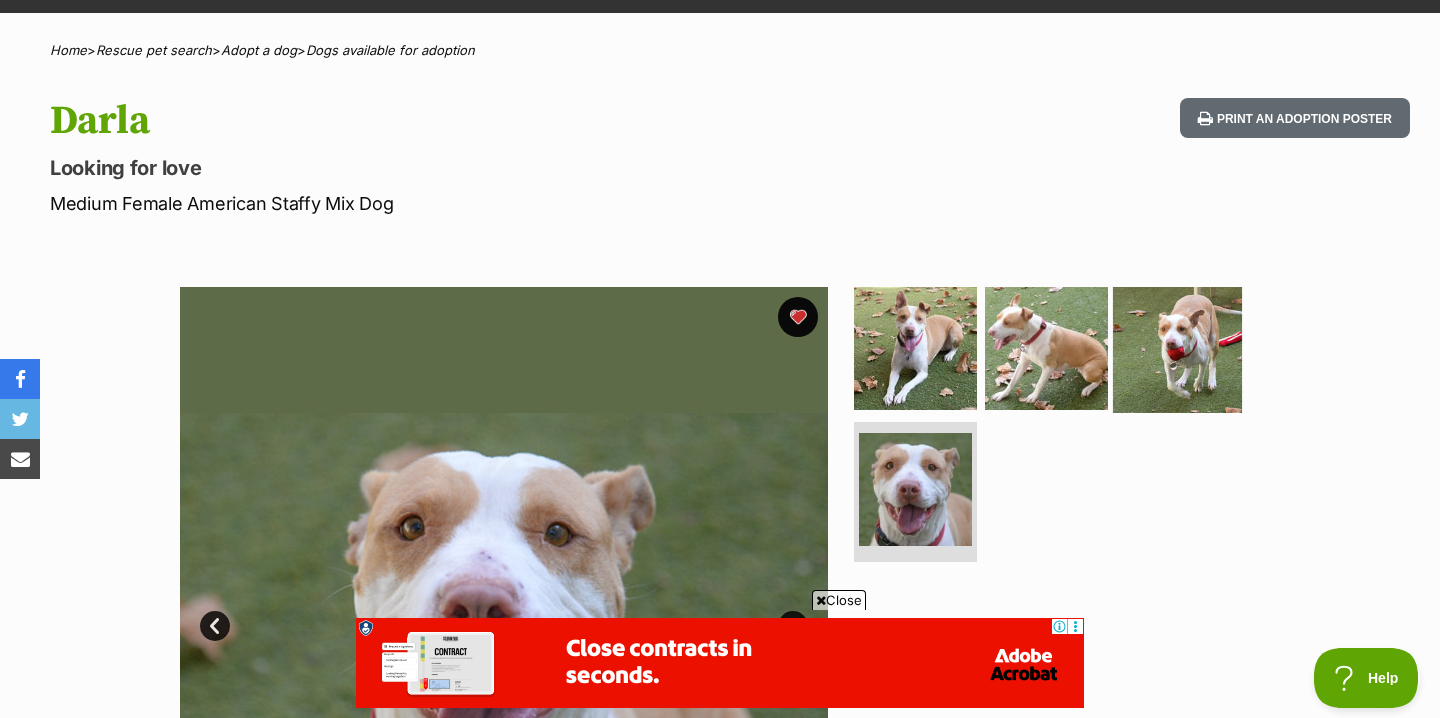 click at bounding box center [1177, 347] 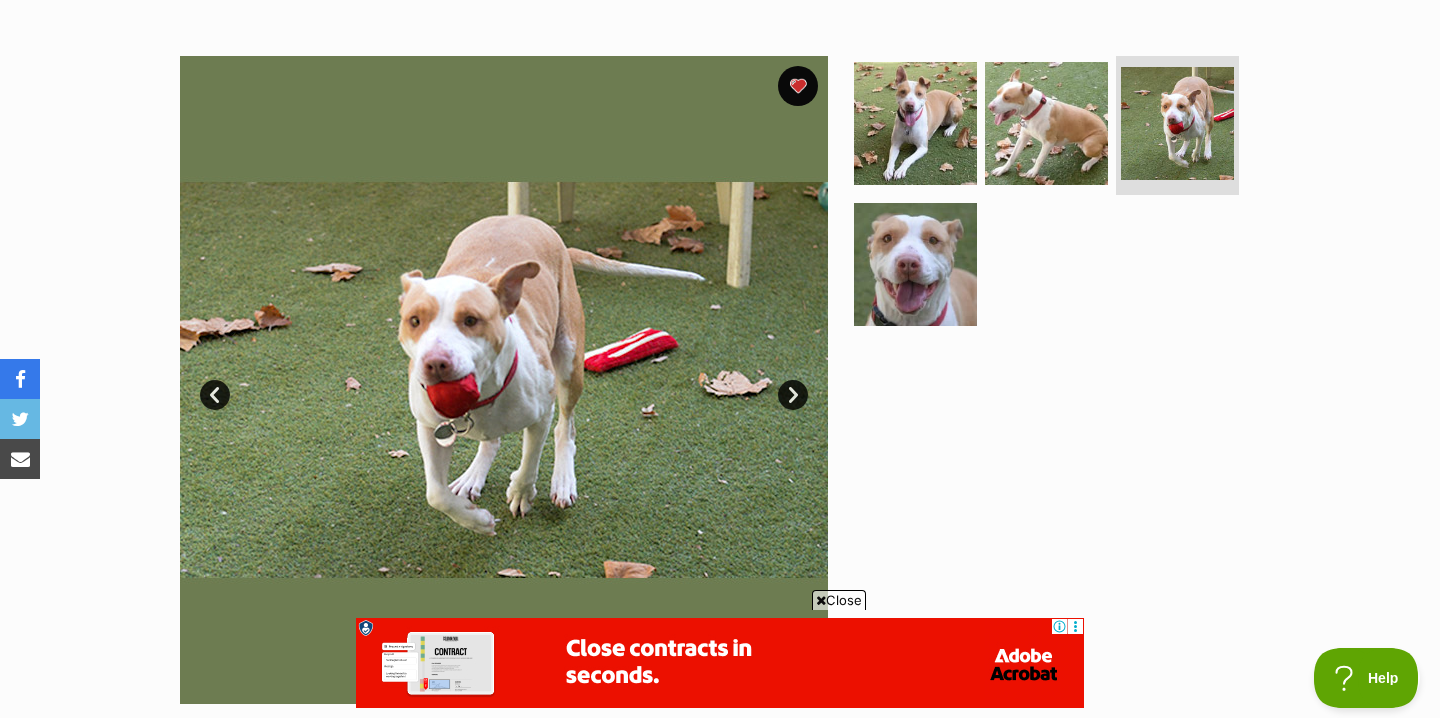 scroll, scrollTop: 361, scrollLeft: 0, axis: vertical 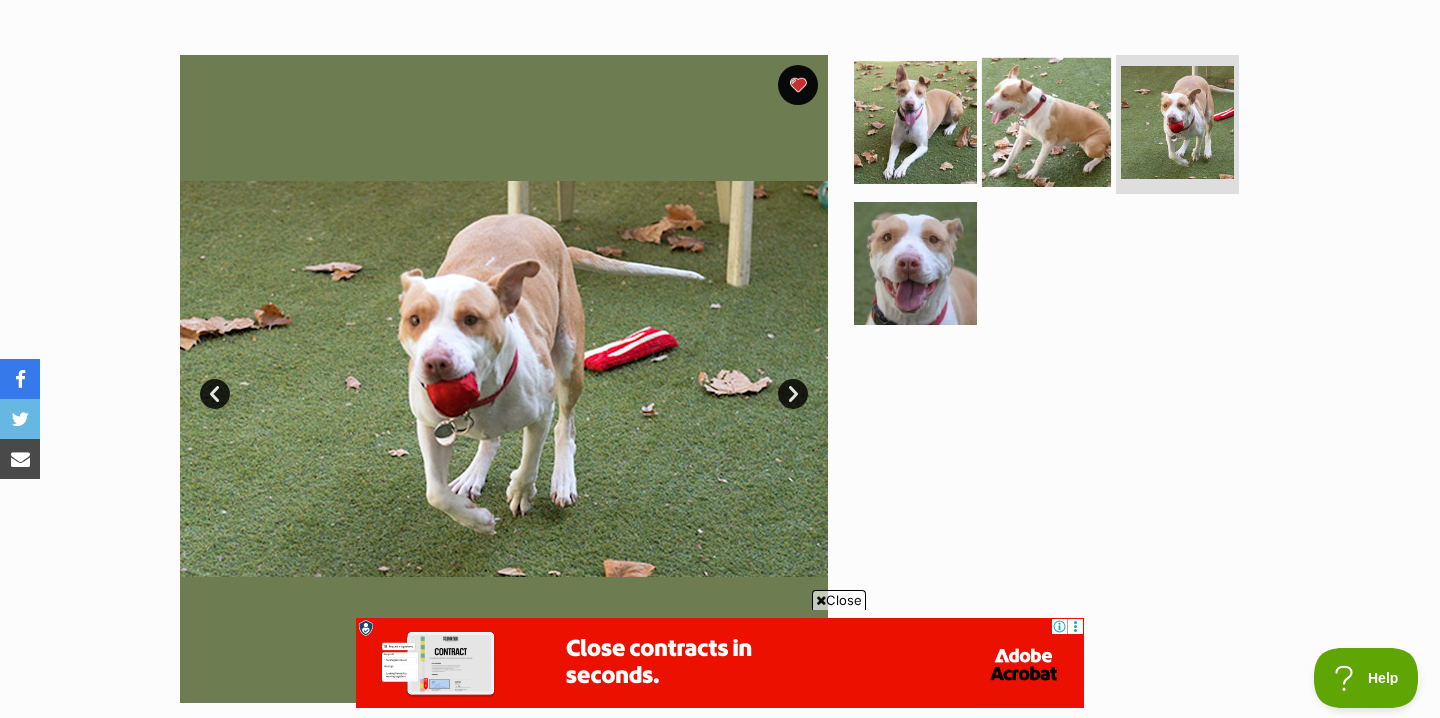 click at bounding box center (1046, 121) 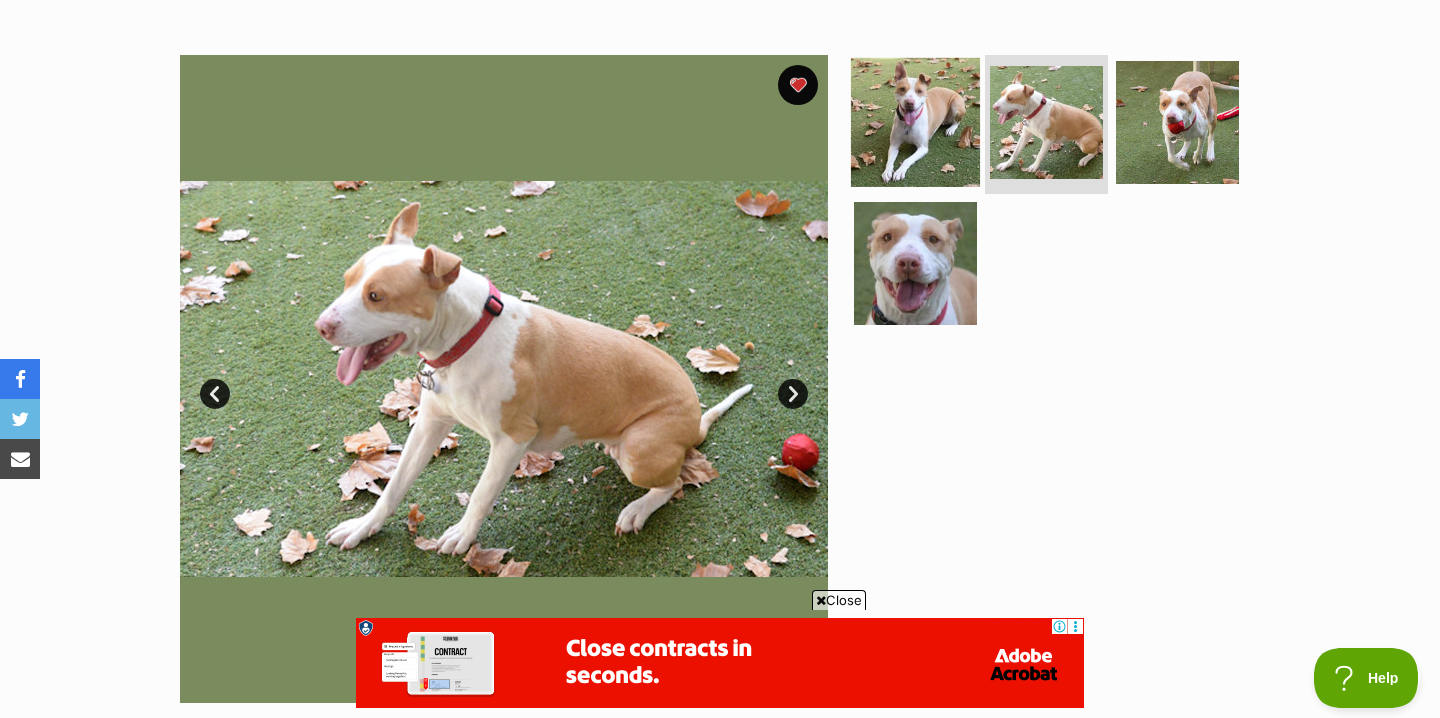 click at bounding box center [915, 121] 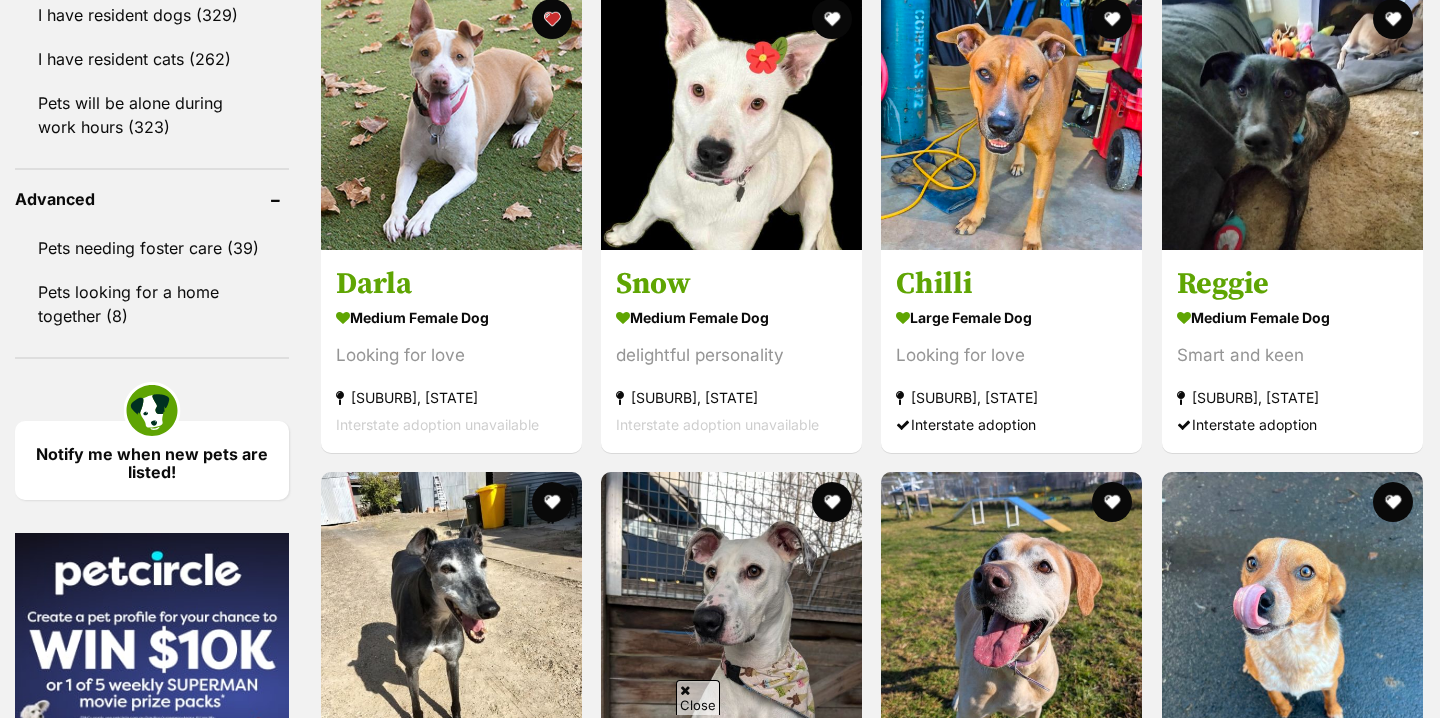 scroll, scrollTop: 2890, scrollLeft: 0, axis: vertical 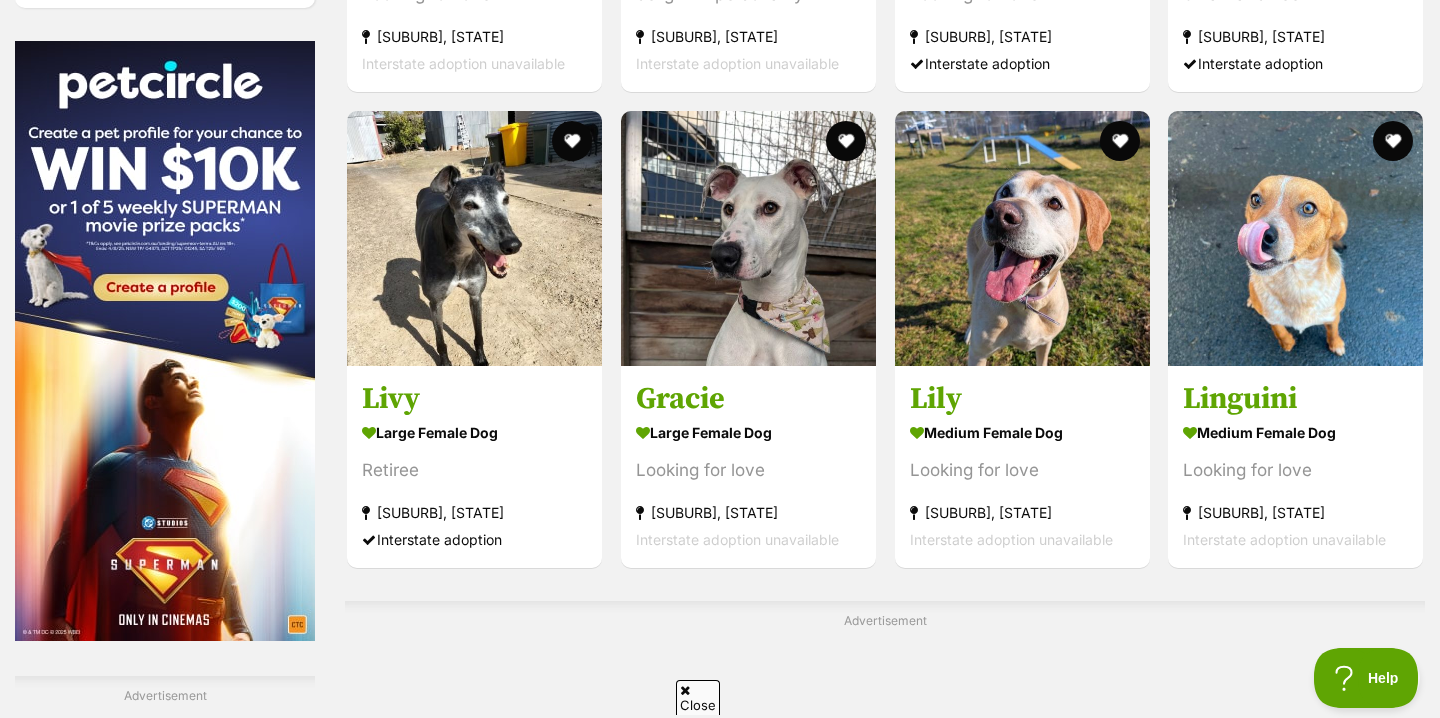 click on "Next" at bounding box center (966, 964) 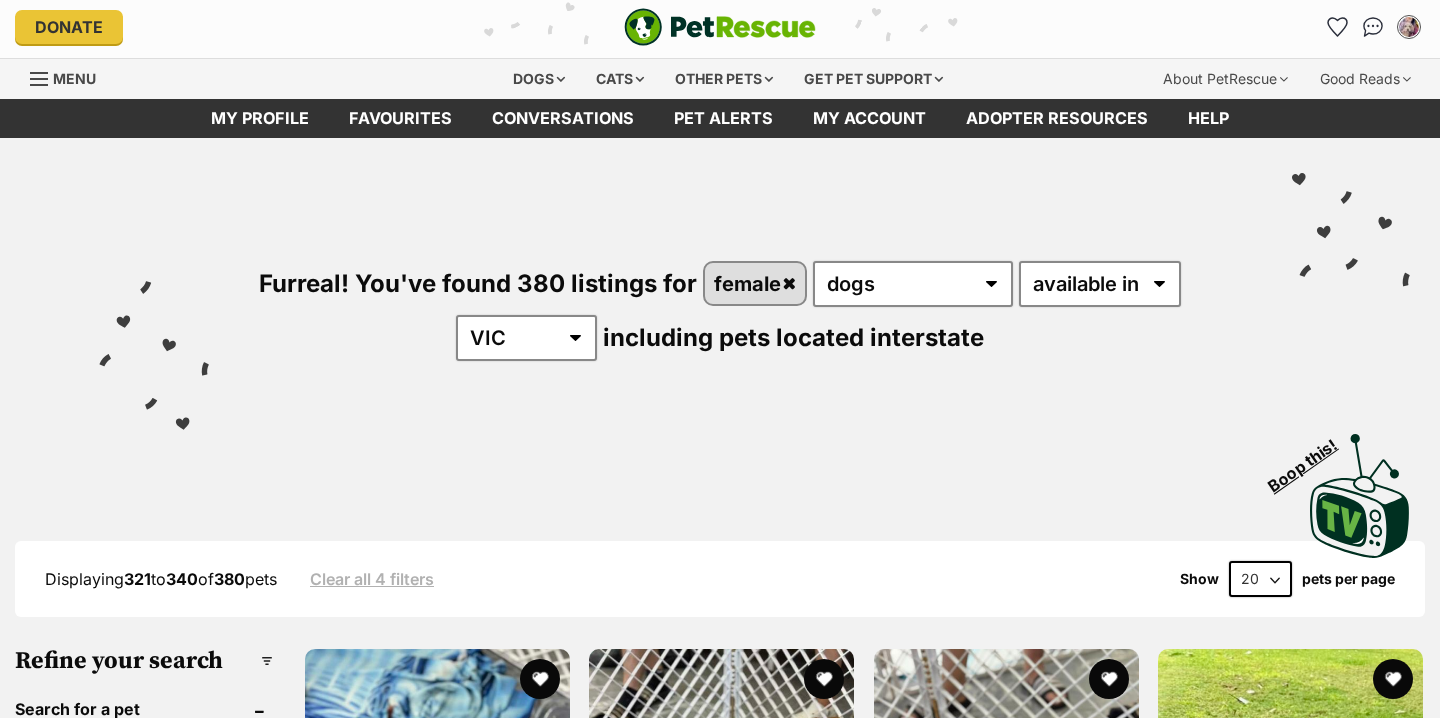 scroll, scrollTop: 0, scrollLeft: 0, axis: both 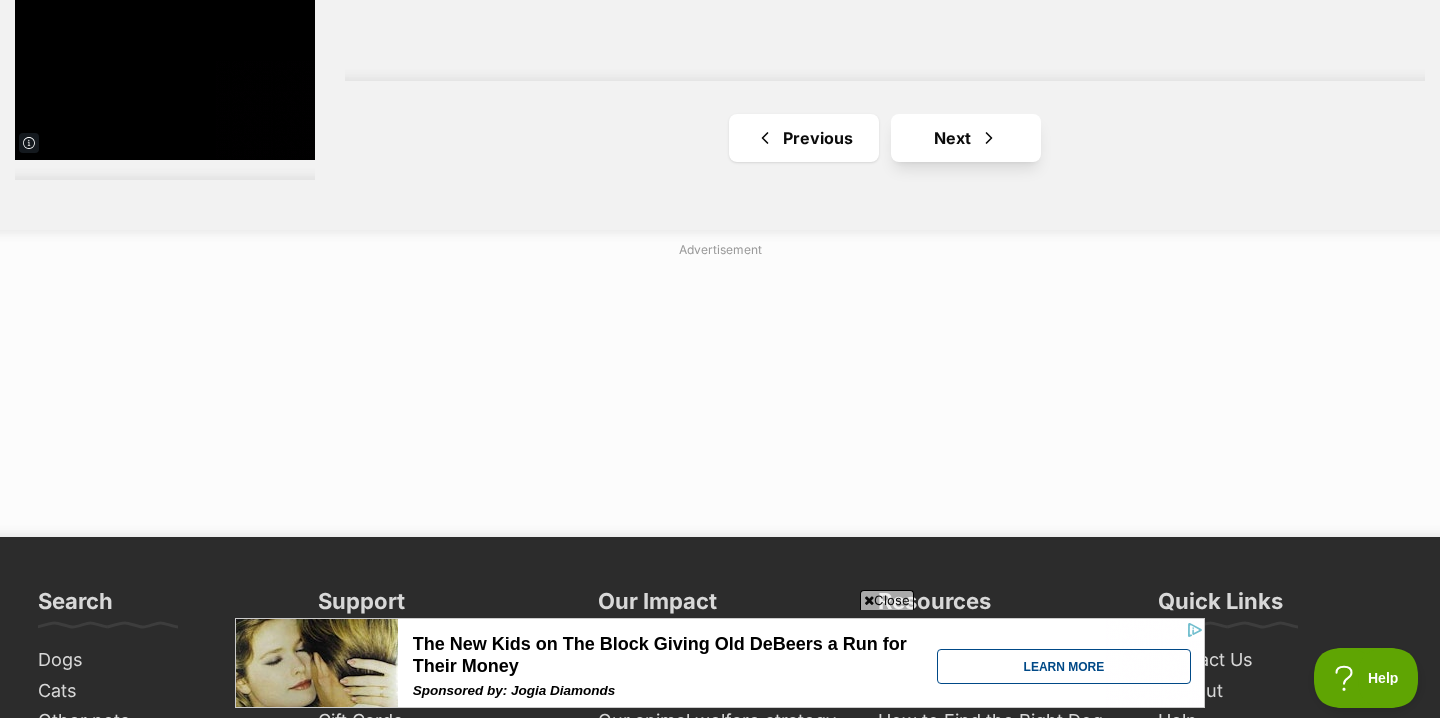click on "Next" at bounding box center [966, 138] 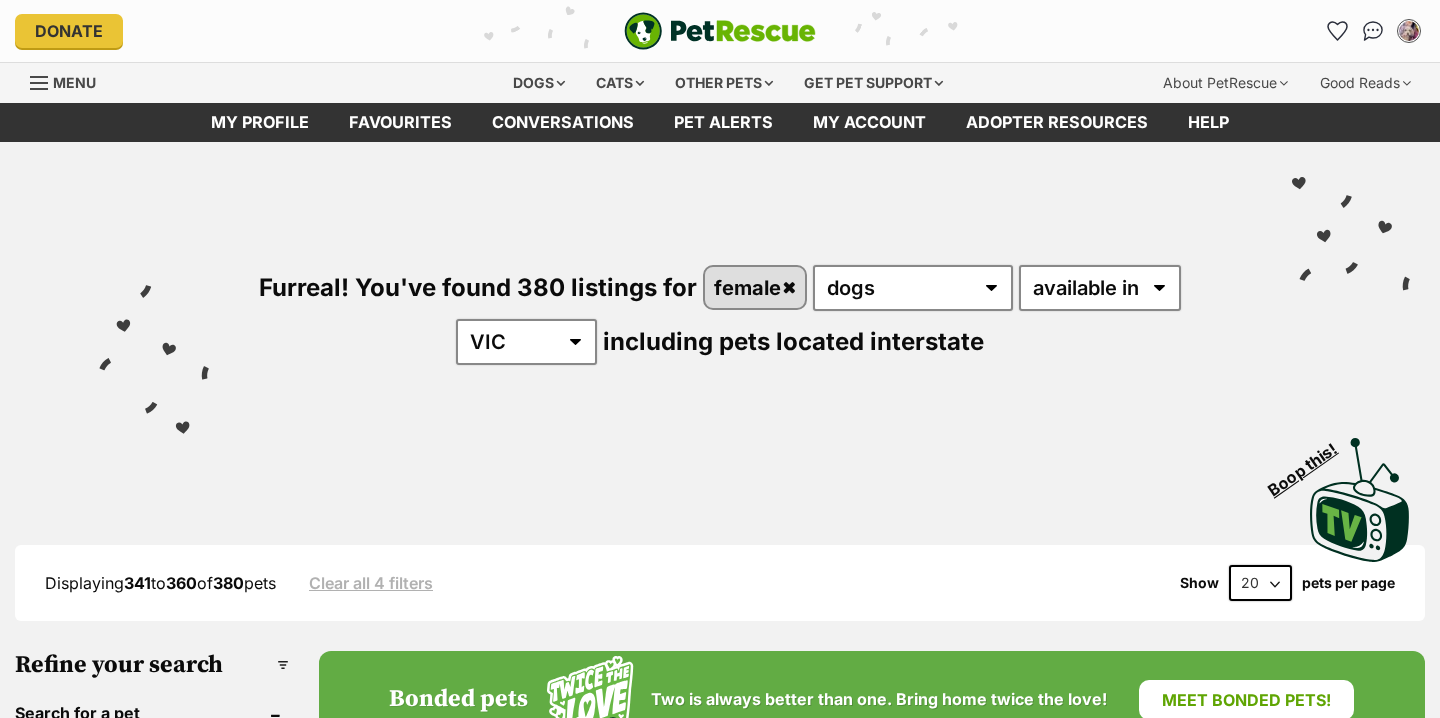 scroll, scrollTop: 0, scrollLeft: 0, axis: both 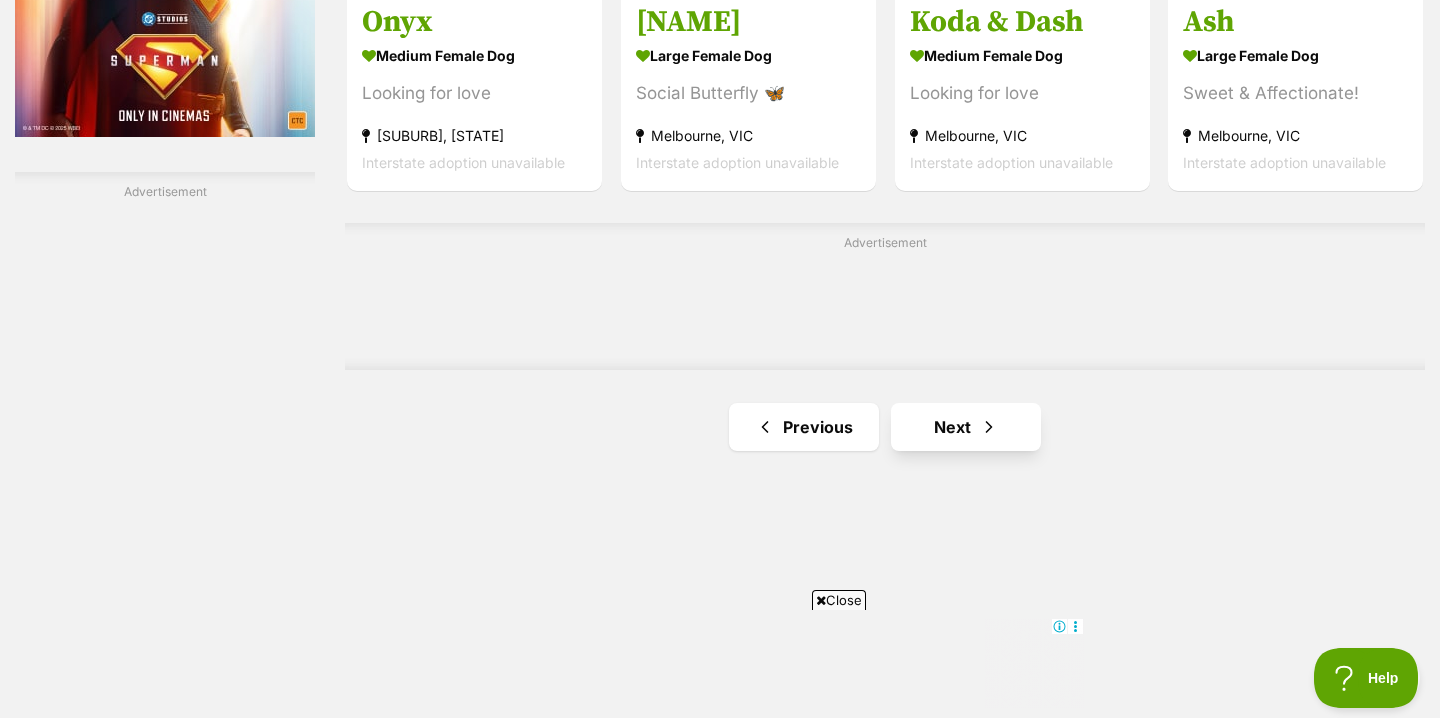 click on "Next" at bounding box center (966, 427) 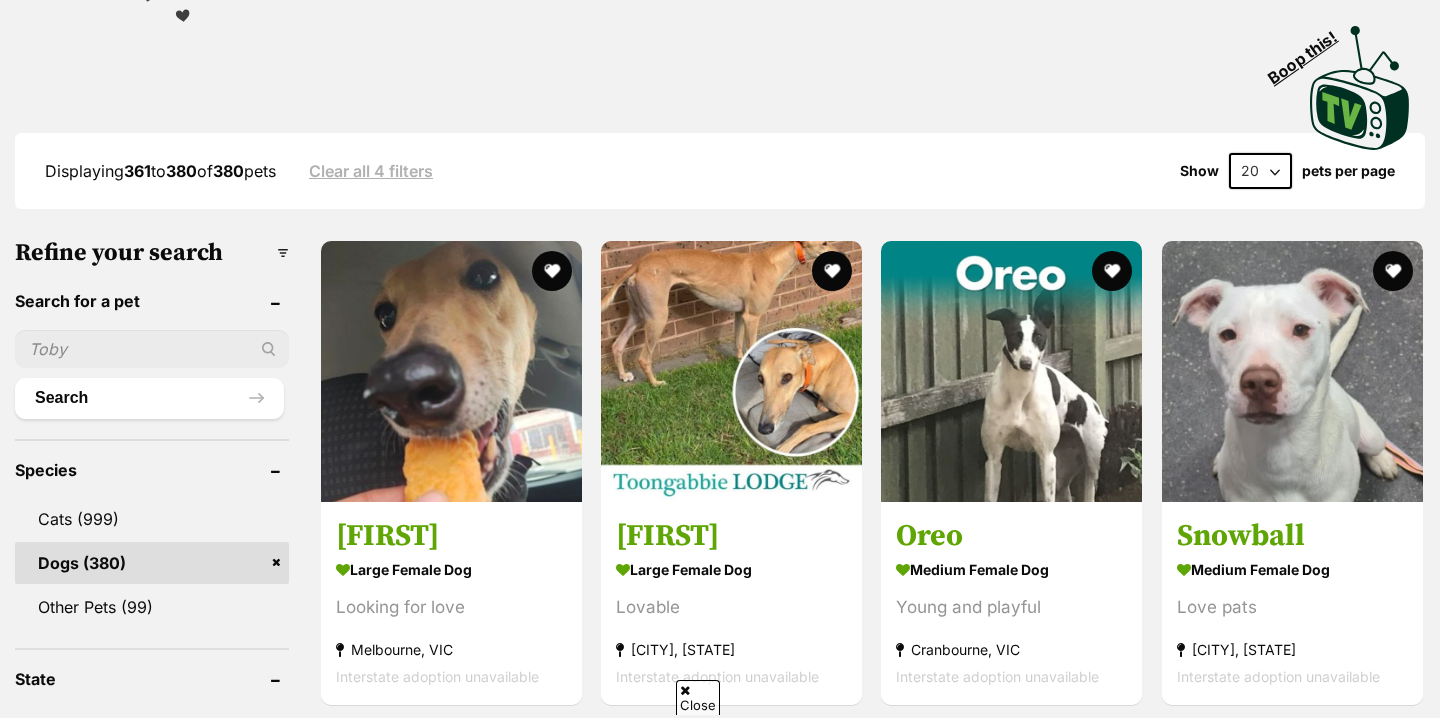 scroll, scrollTop: 0, scrollLeft: 0, axis: both 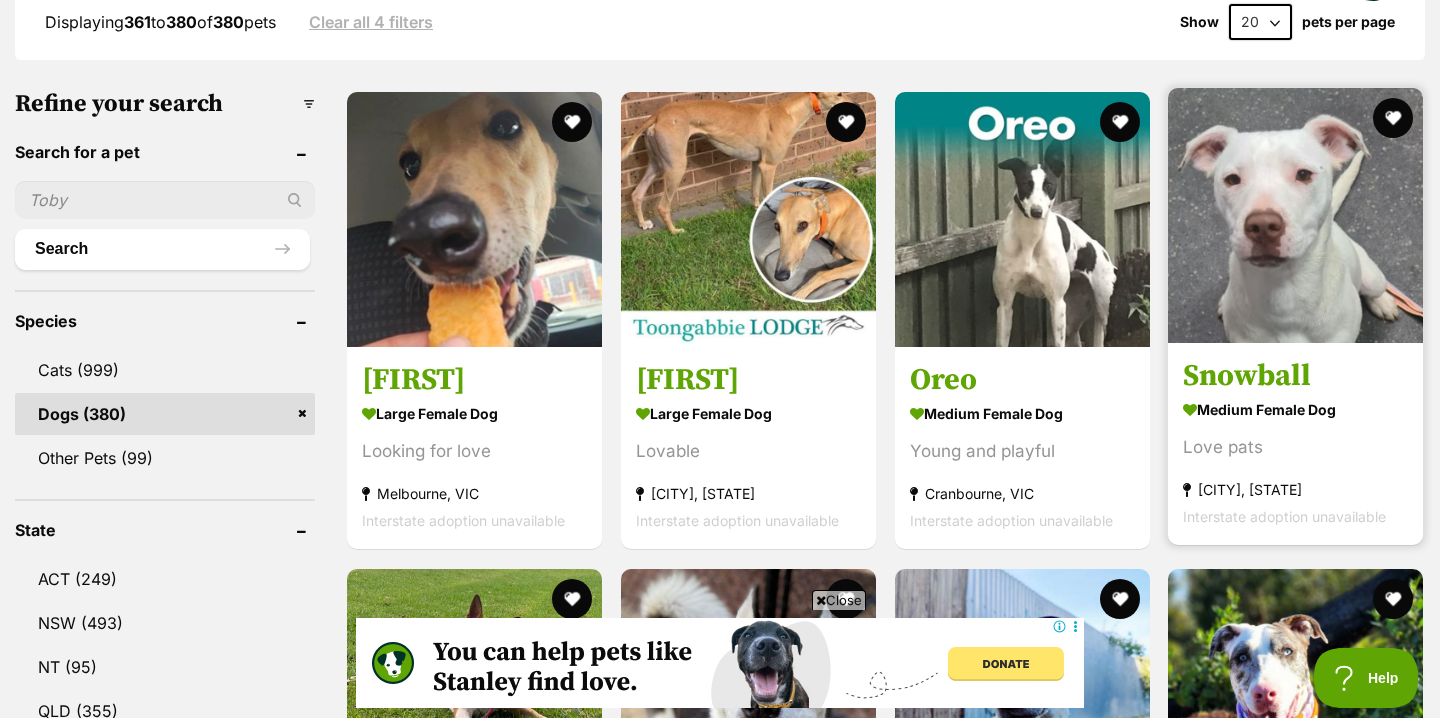 click at bounding box center [1295, 215] 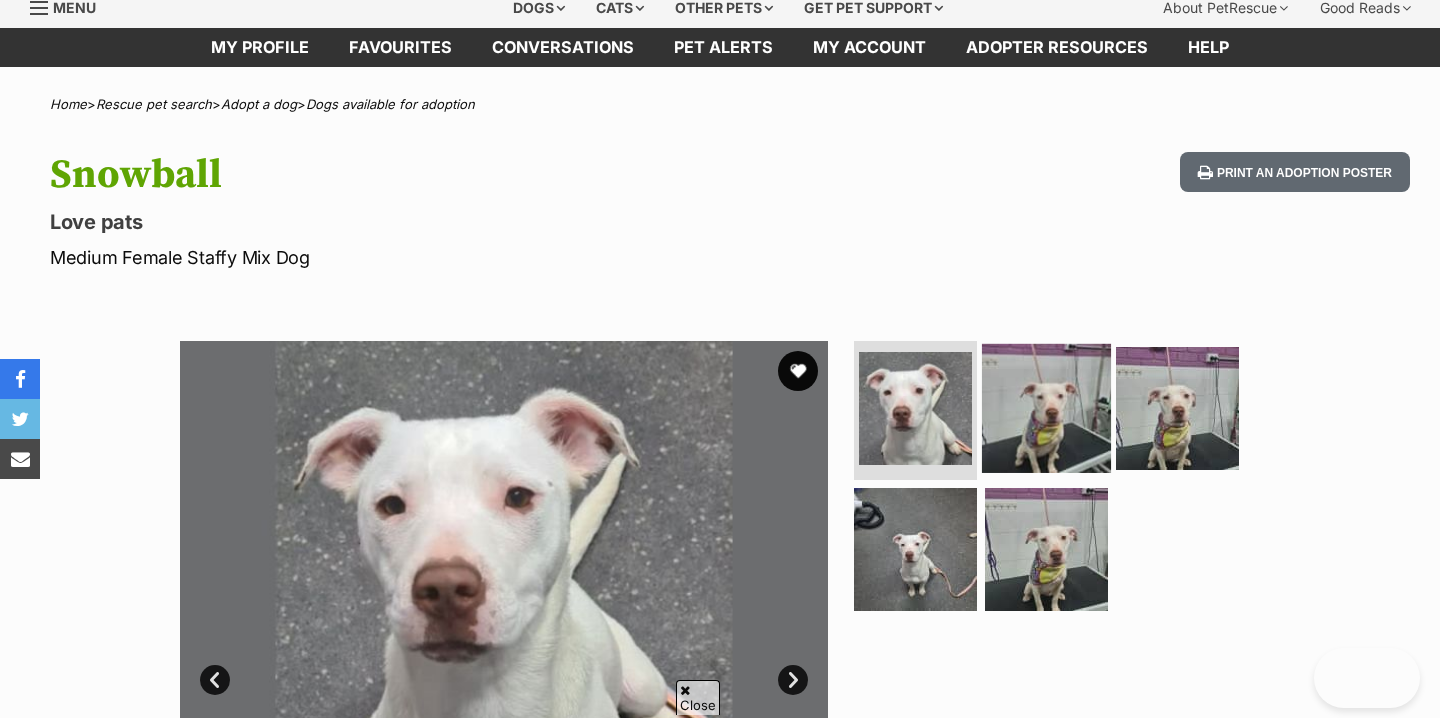 scroll, scrollTop: 75, scrollLeft: 0, axis: vertical 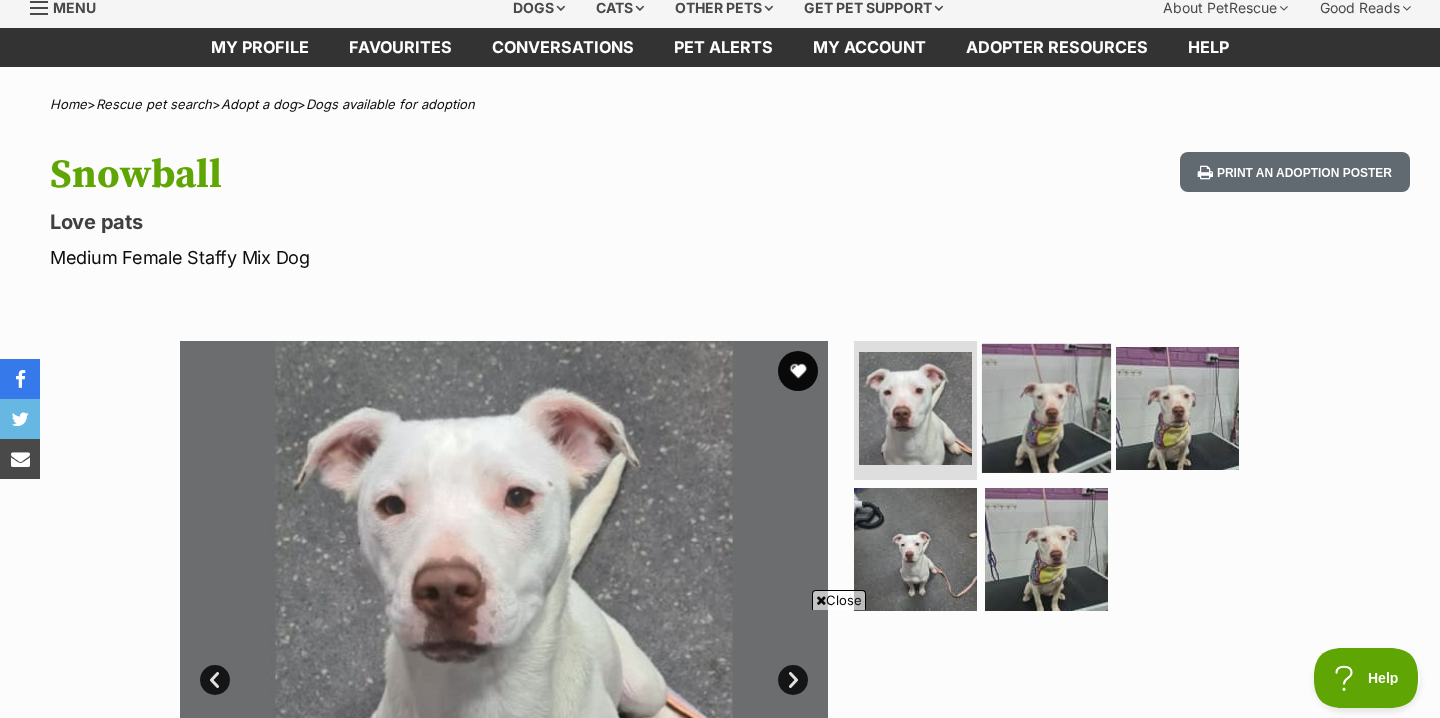 click at bounding box center (1046, 407) 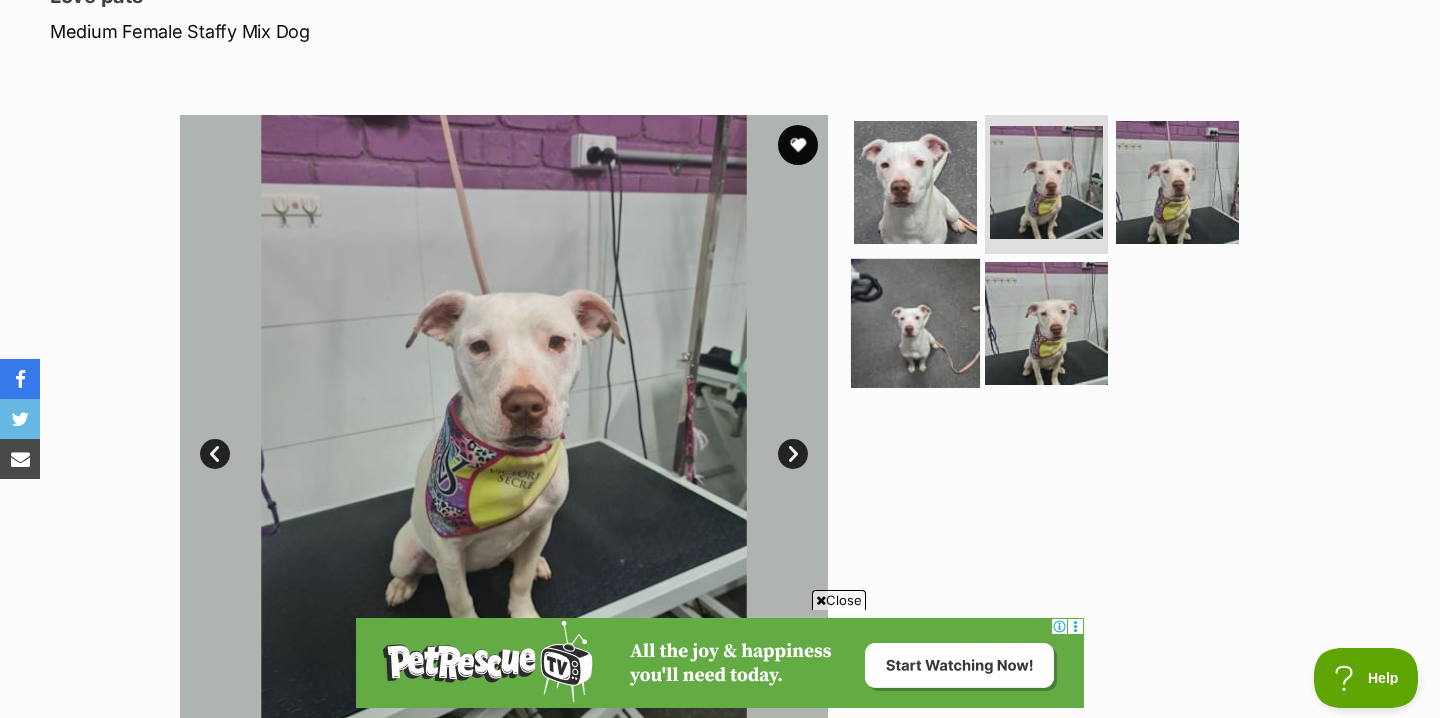 scroll, scrollTop: 0, scrollLeft: 0, axis: both 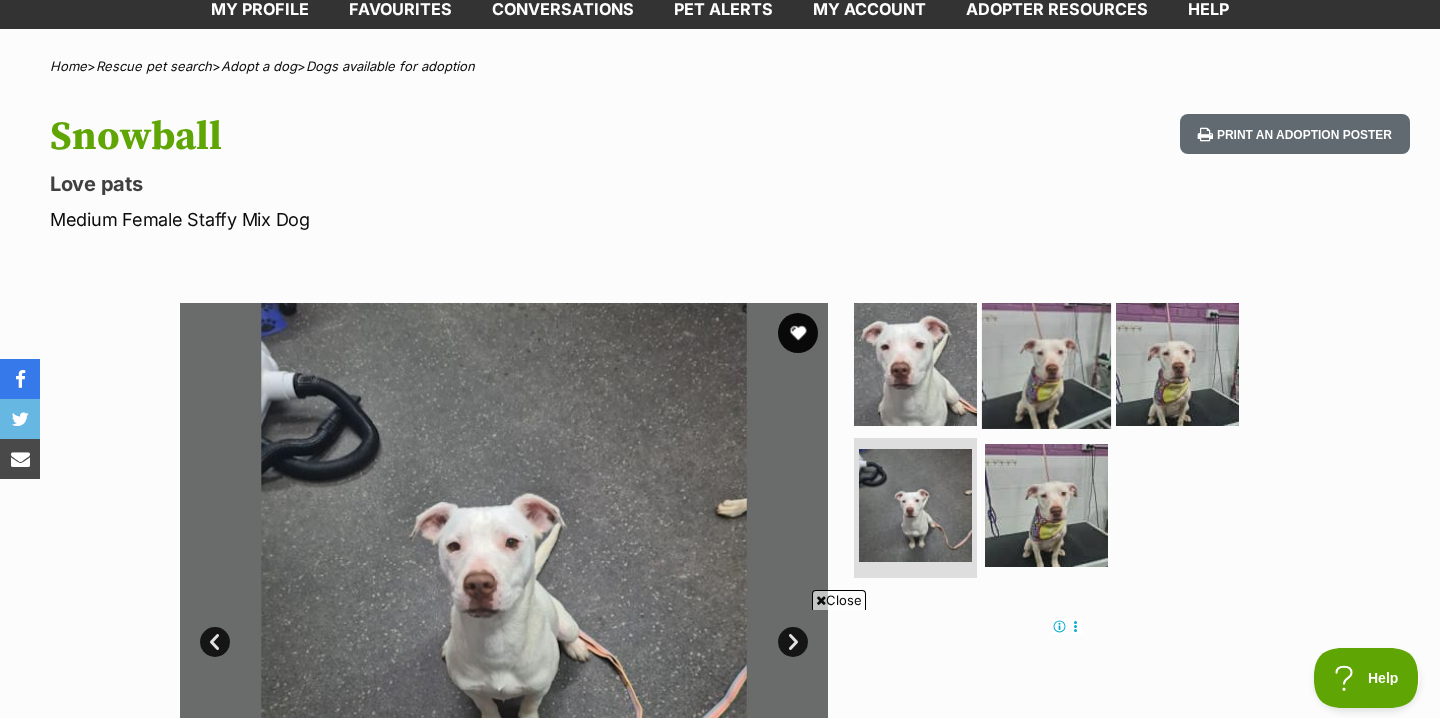 click at bounding box center (1046, 363) 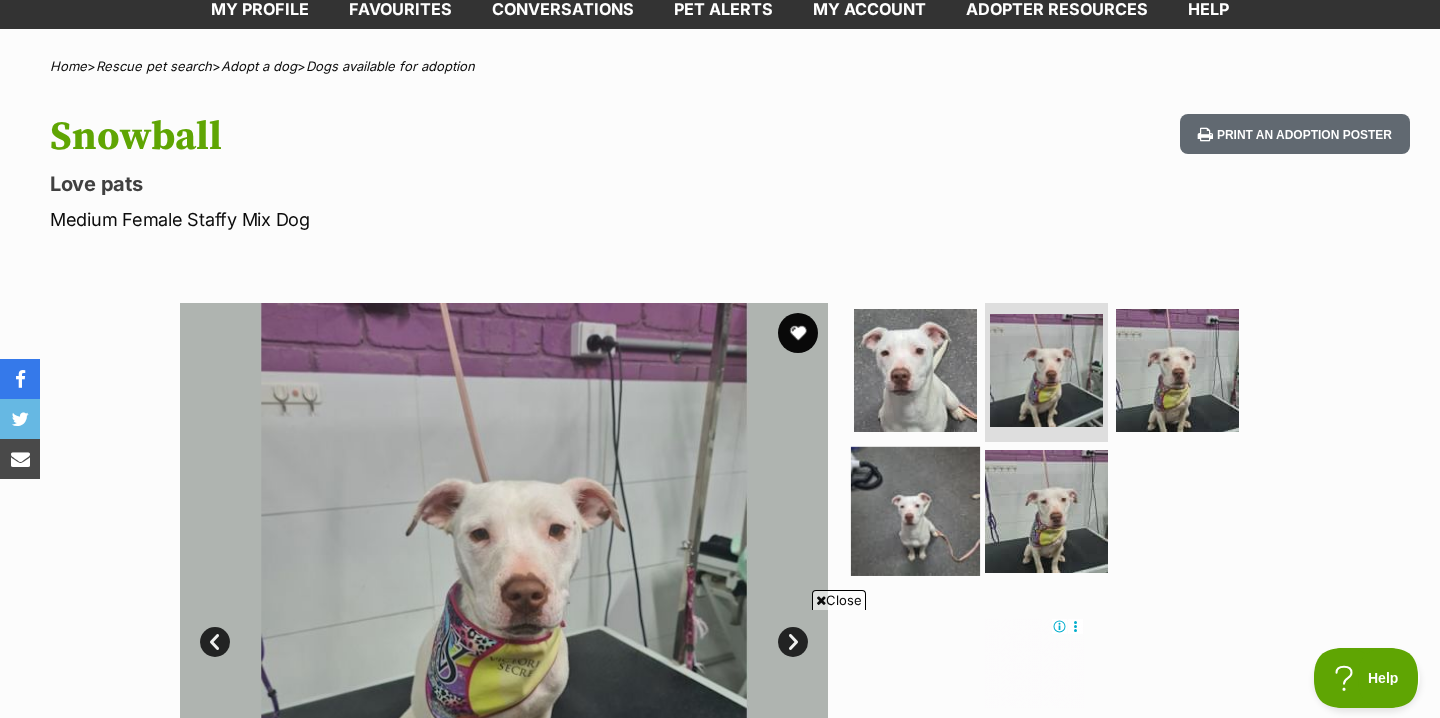 click at bounding box center [915, 511] 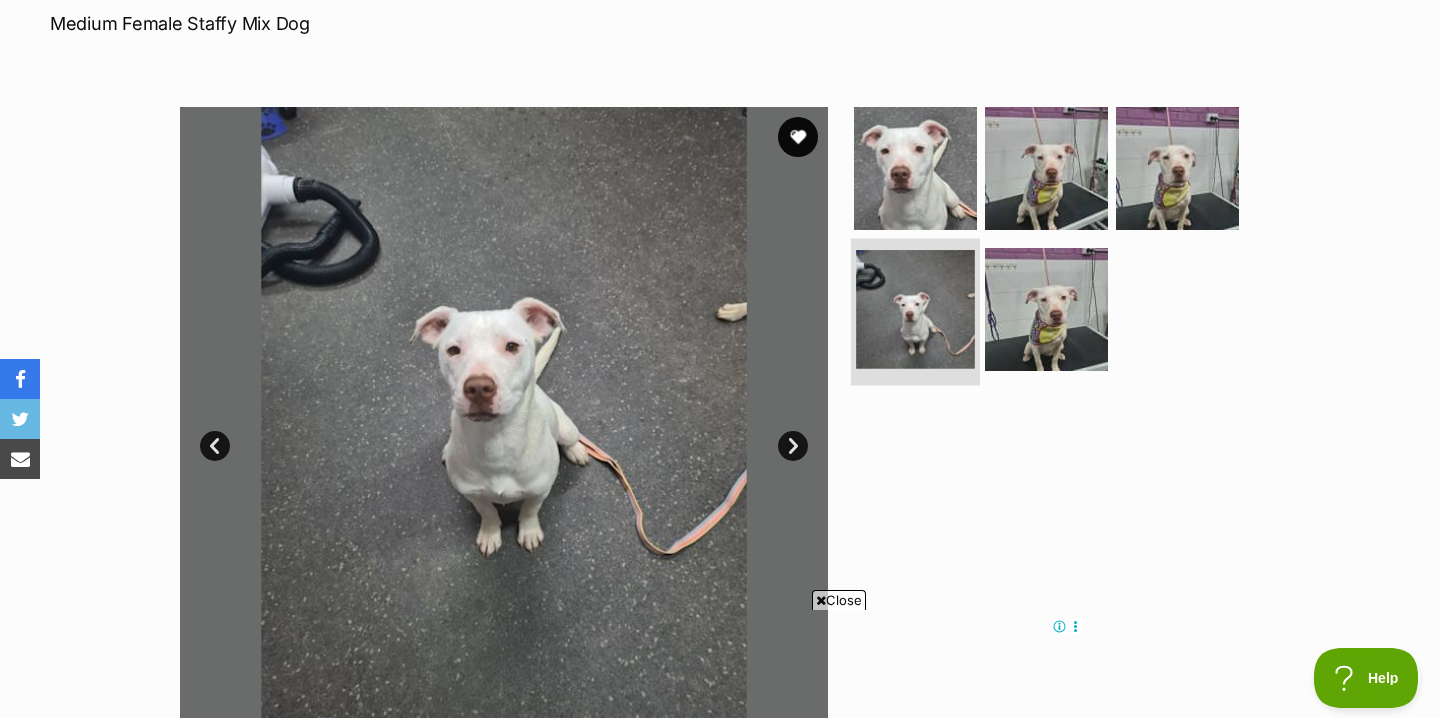 scroll, scrollTop: 324, scrollLeft: 0, axis: vertical 